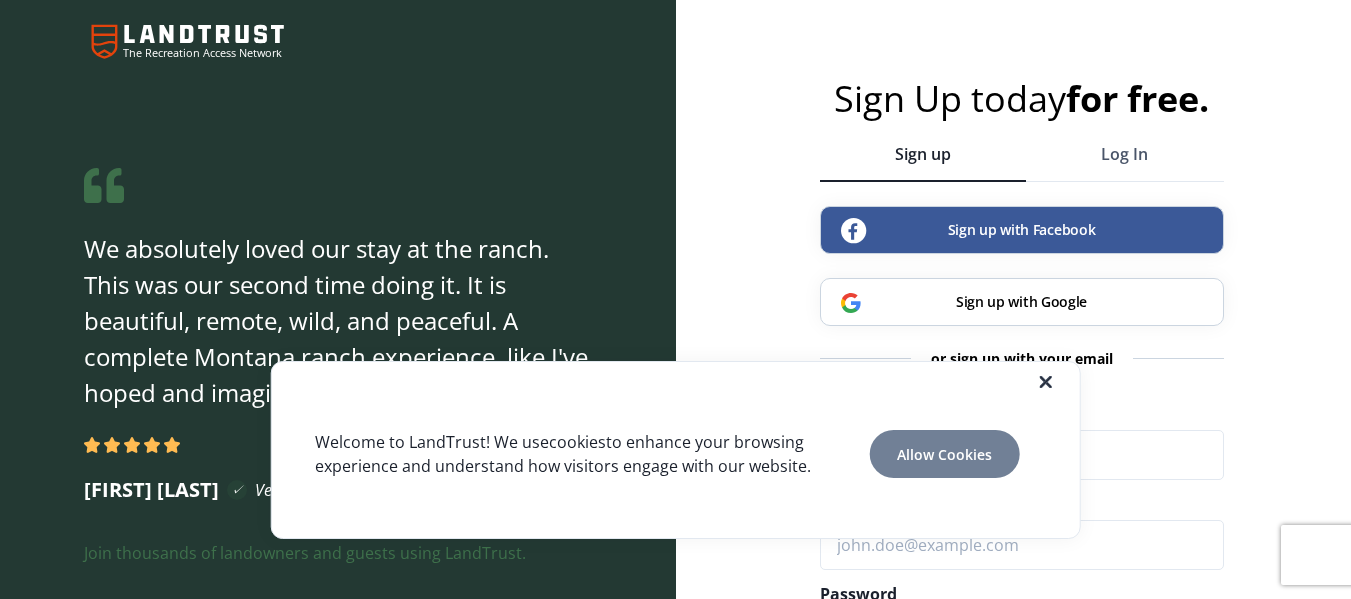 scroll, scrollTop: 248, scrollLeft: 0, axis: vertical 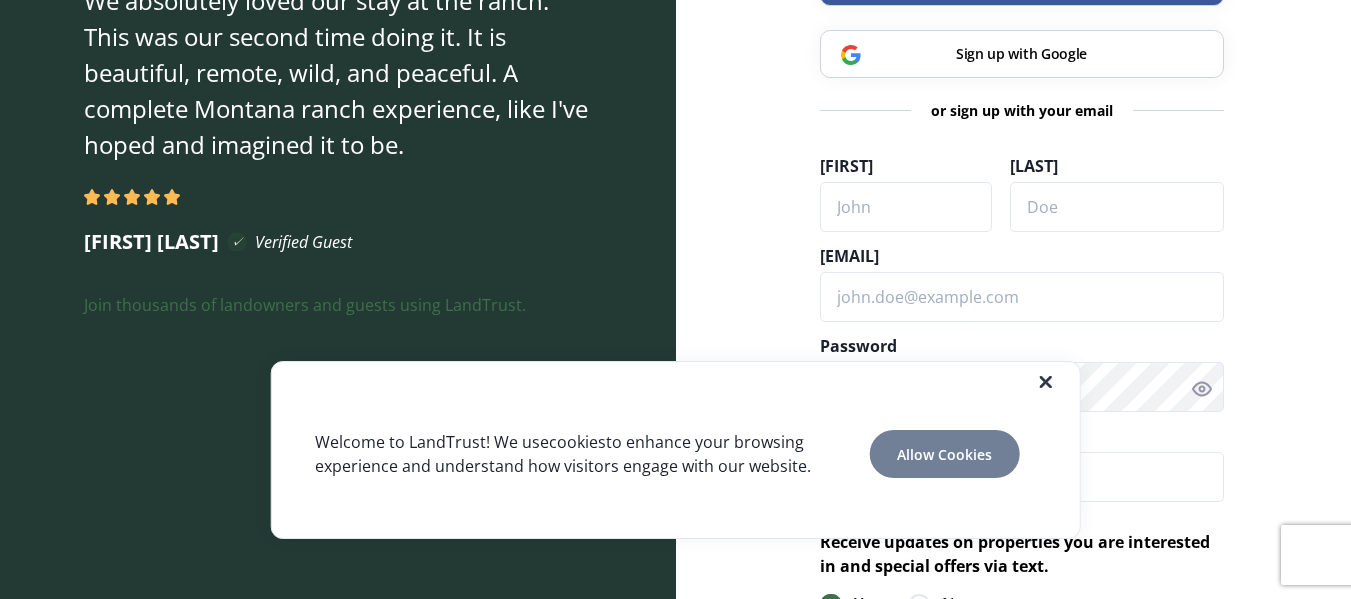 click on "Allow Cookies" at bounding box center [944, 454] 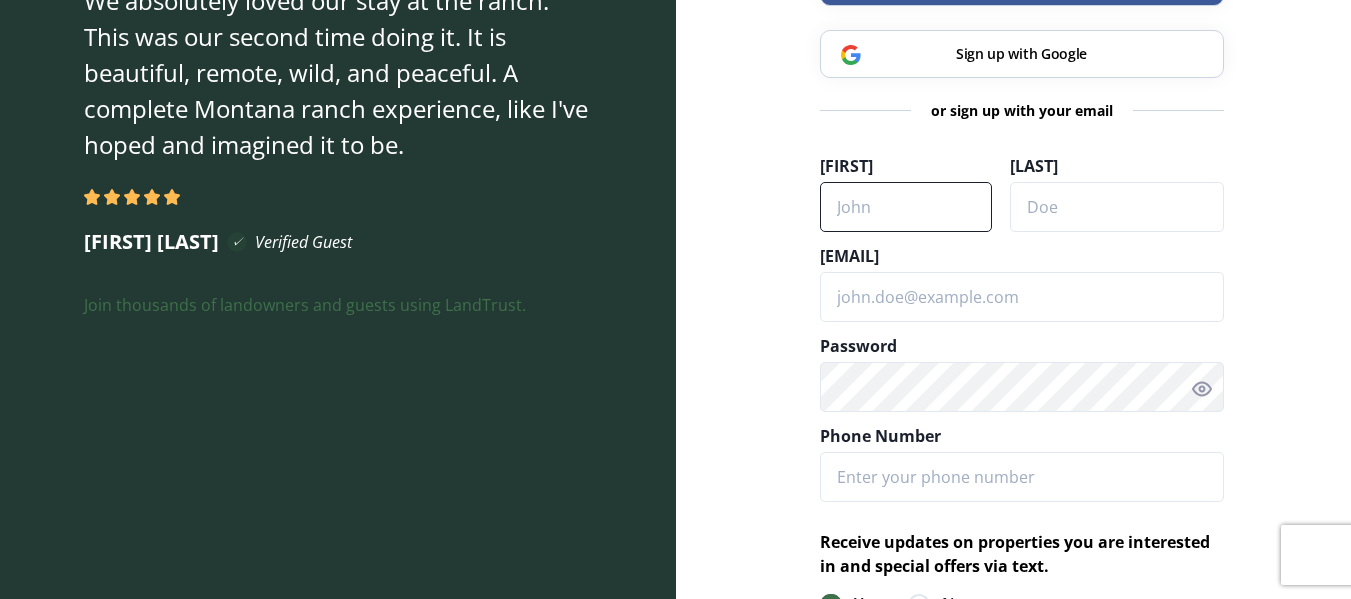 click on "[FIRST]" at bounding box center (906, 207) 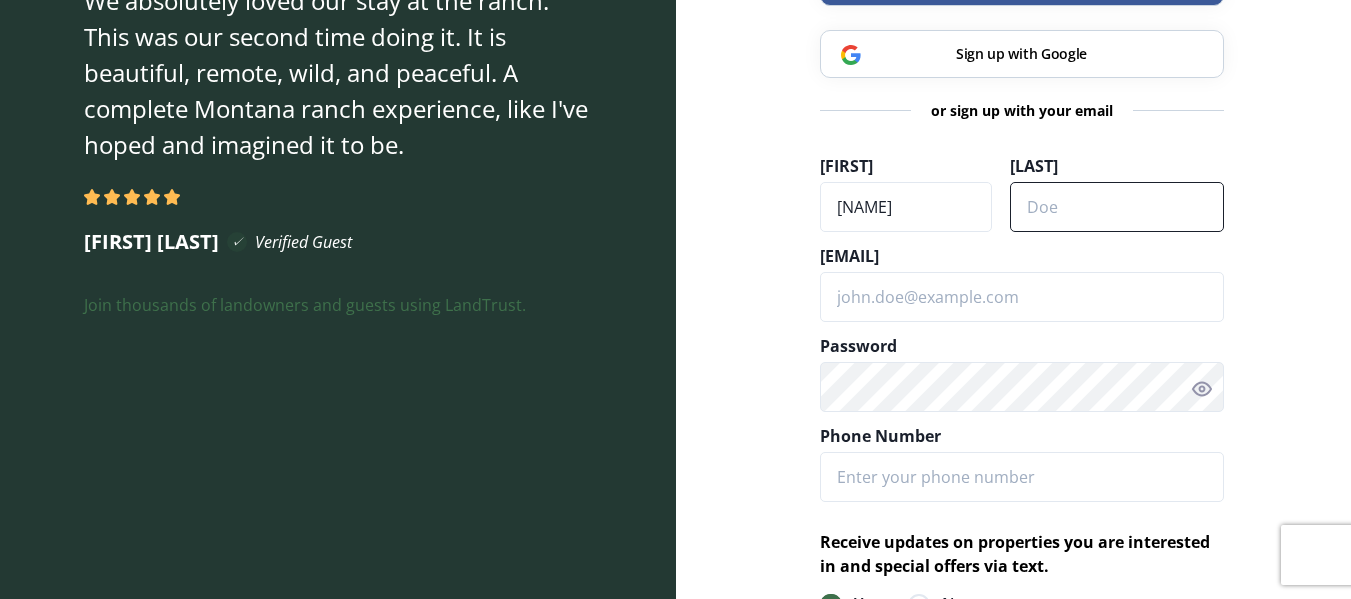 type on "[FIRST] [LAST]" 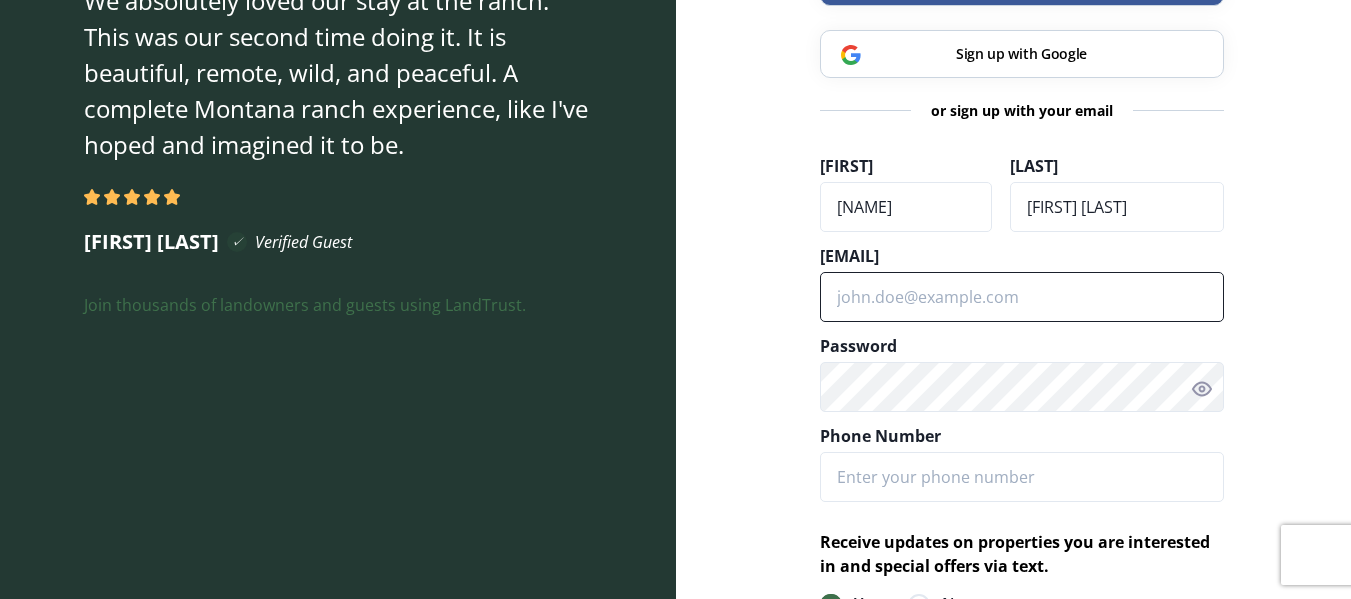 type on "[EMAIL]" 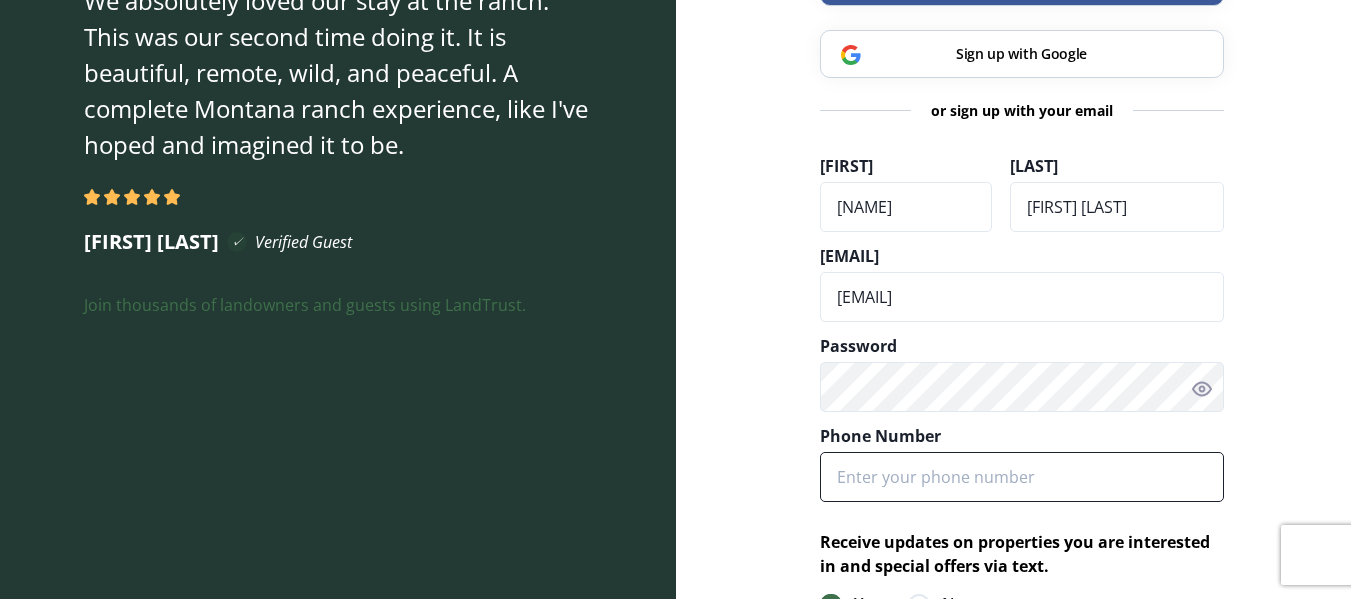 type on "[PHONE]" 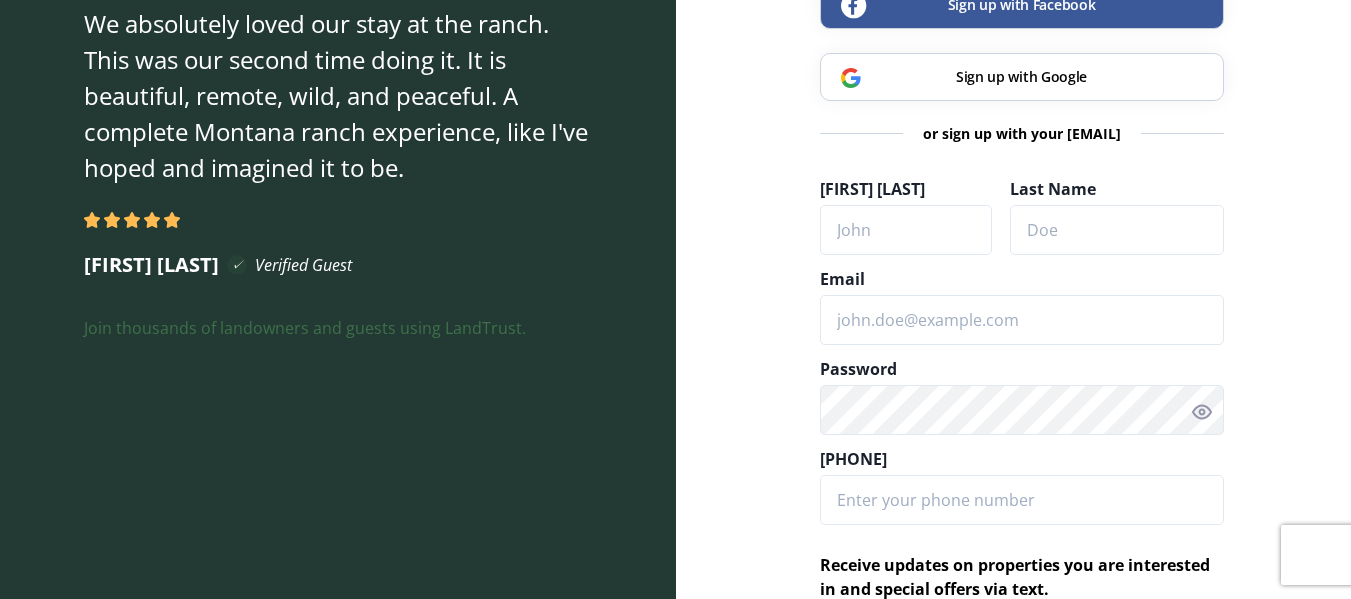 scroll, scrollTop: 282, scrollLeft: 0, axis: vertical 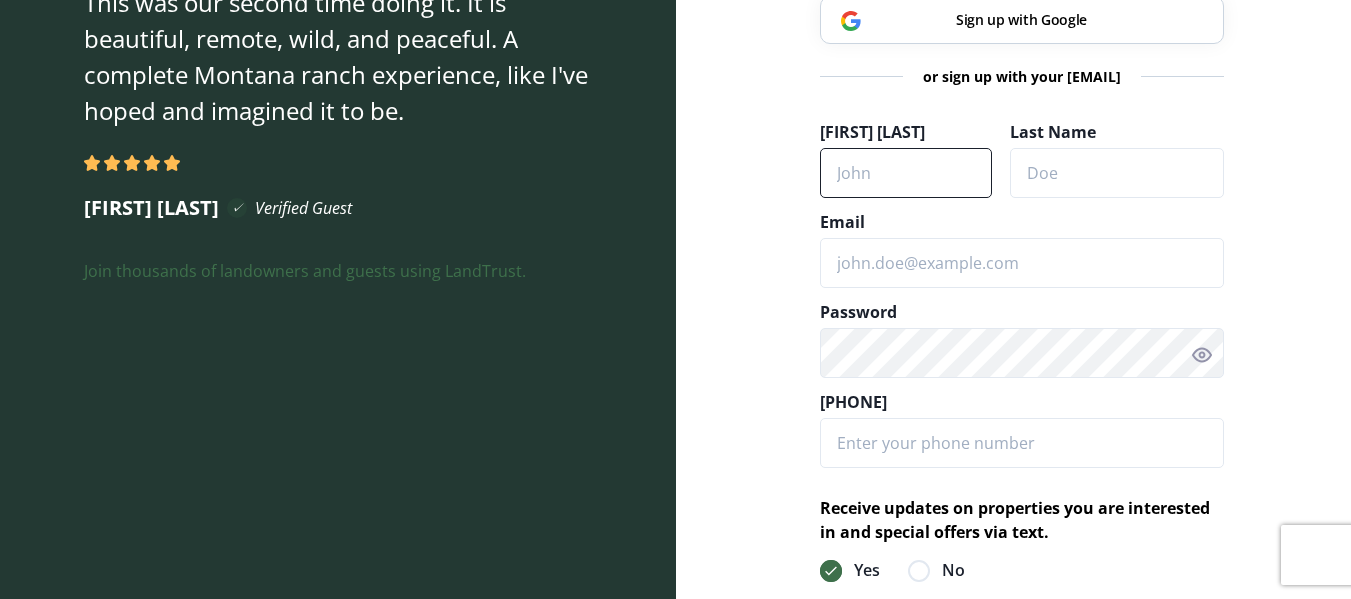 click on "[FIRST] [LAST]" at bounding box center (906, 173) 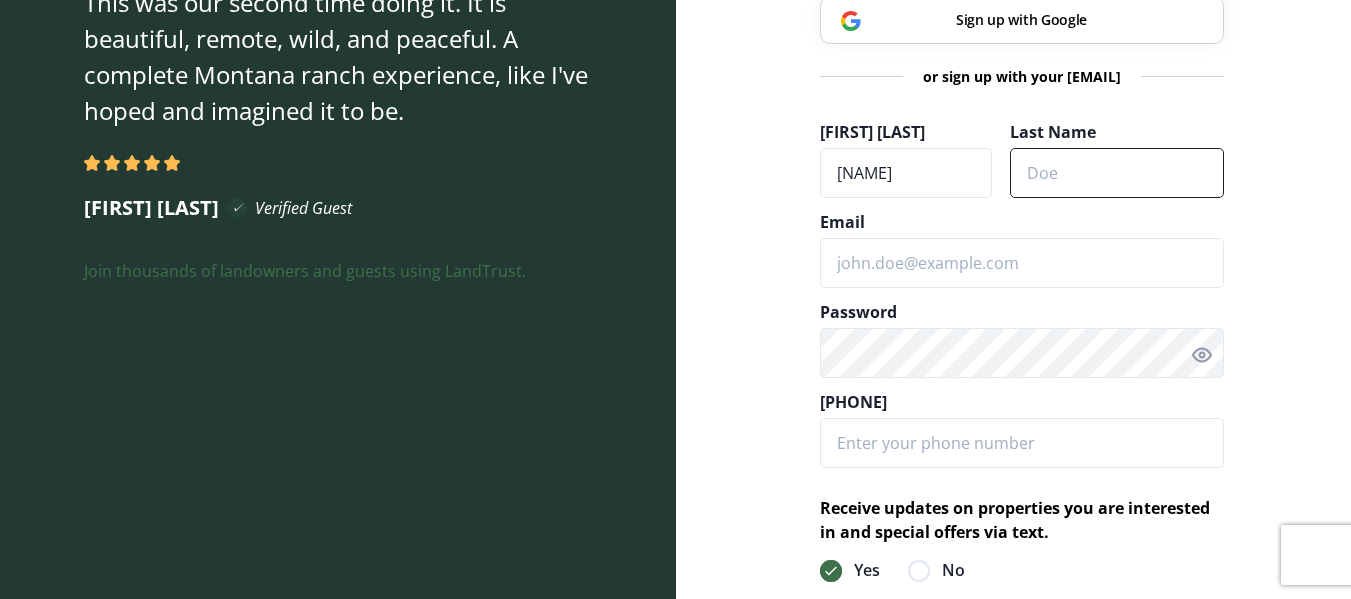type on "[FIRST] [LAST]" 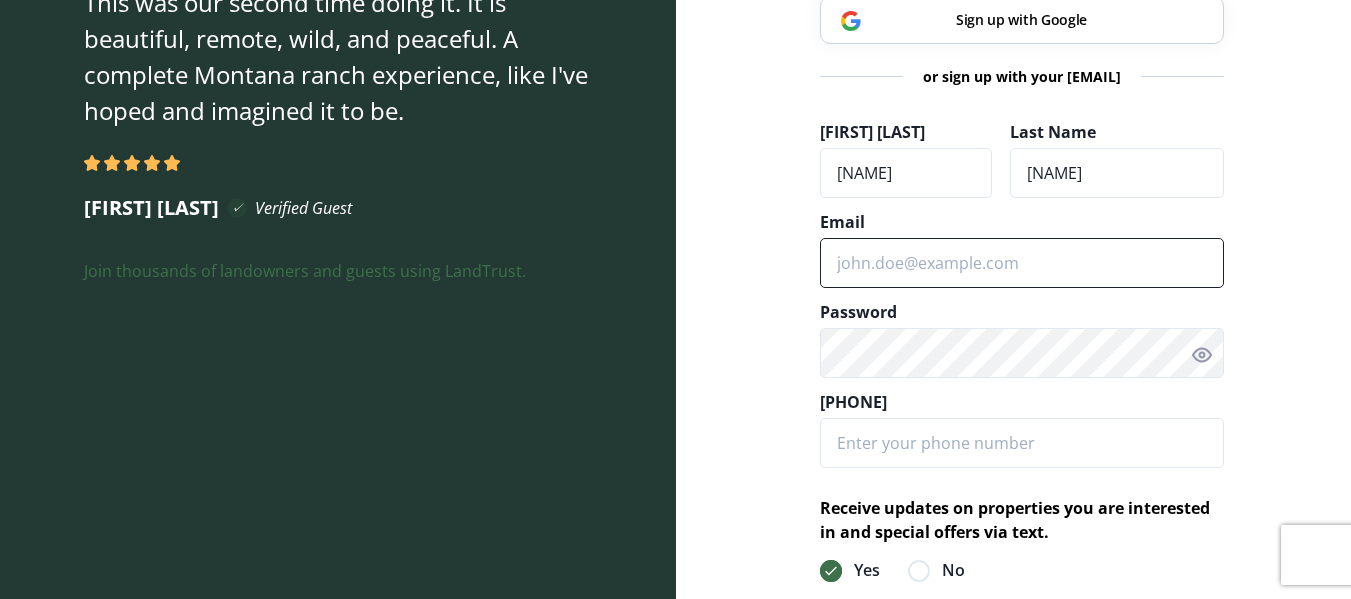 type on "[EMAIL]" 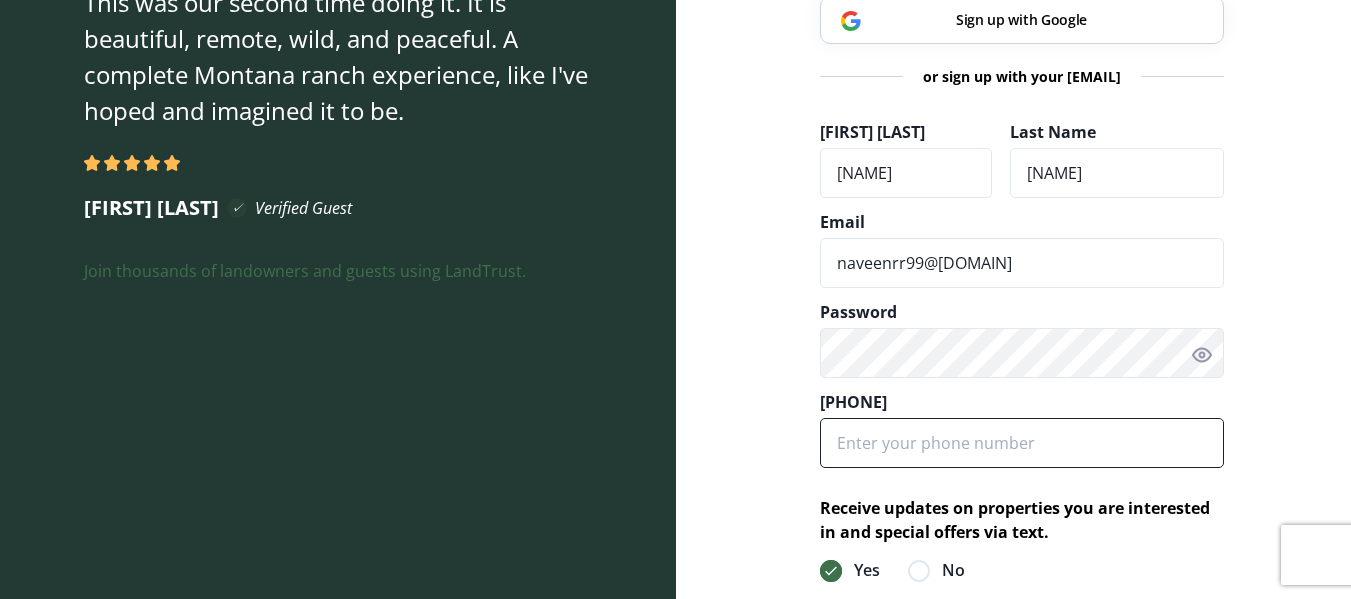 type on "[PHONE]" 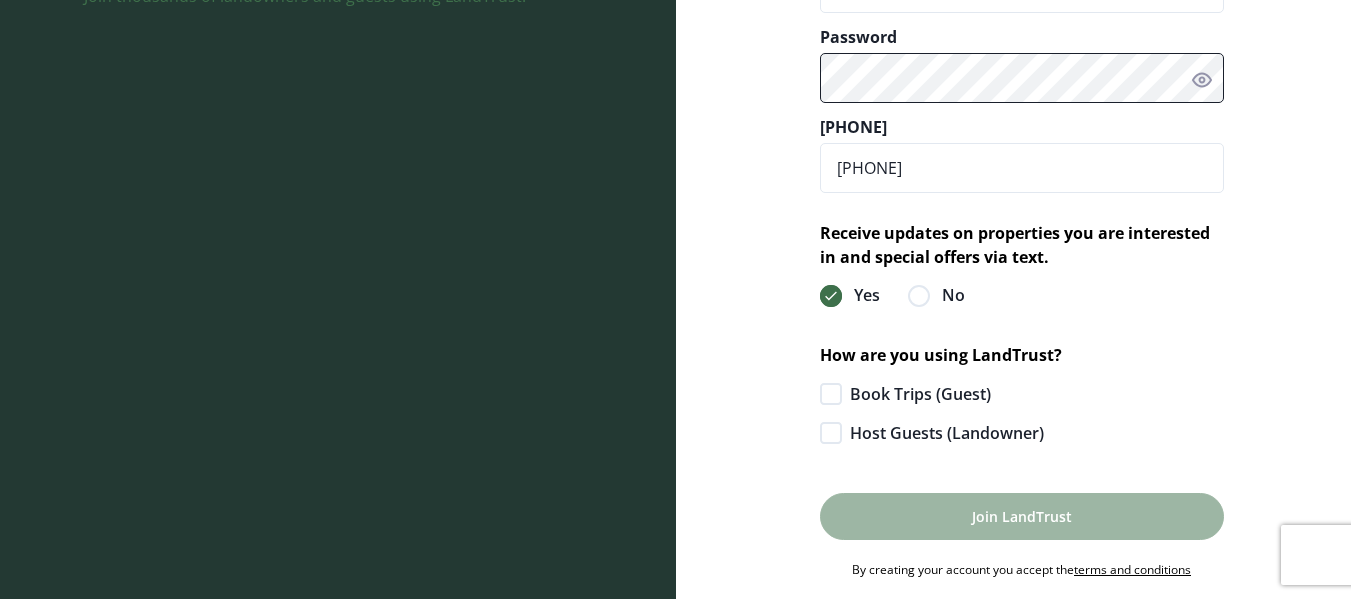scroll, scrollTop: 559, scrollLeft: 0, axis: vertical 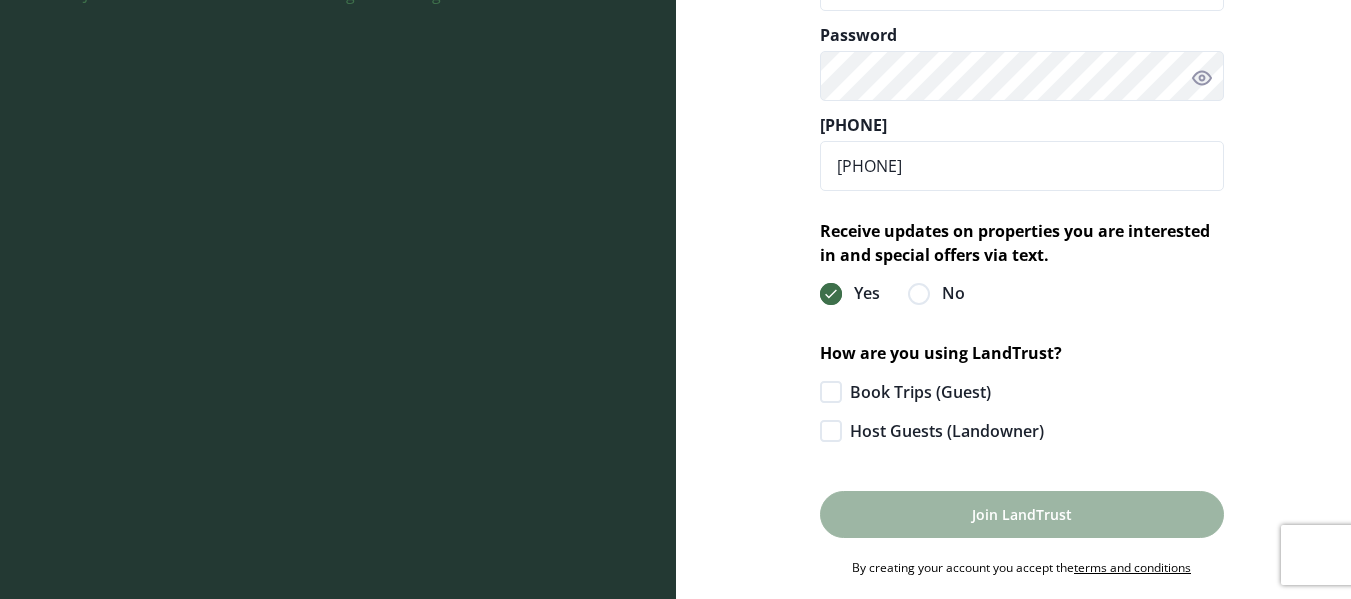 click 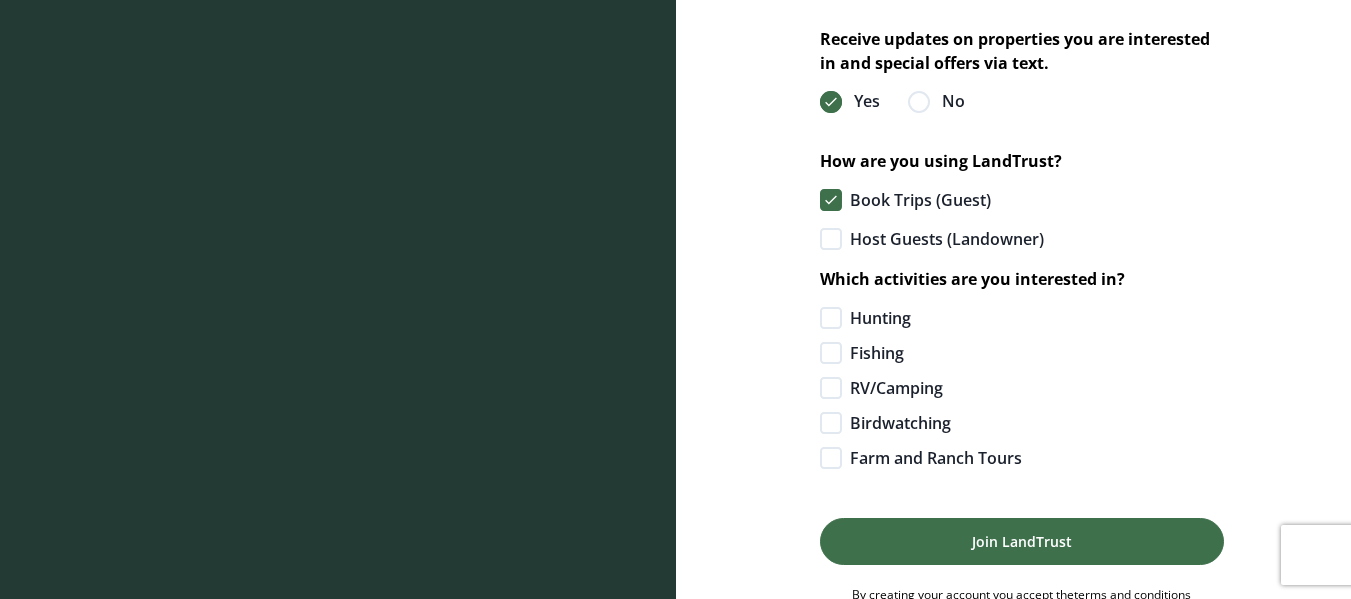 scroll, scrollTop: 767, scrollLeft: 0, axis: vertical 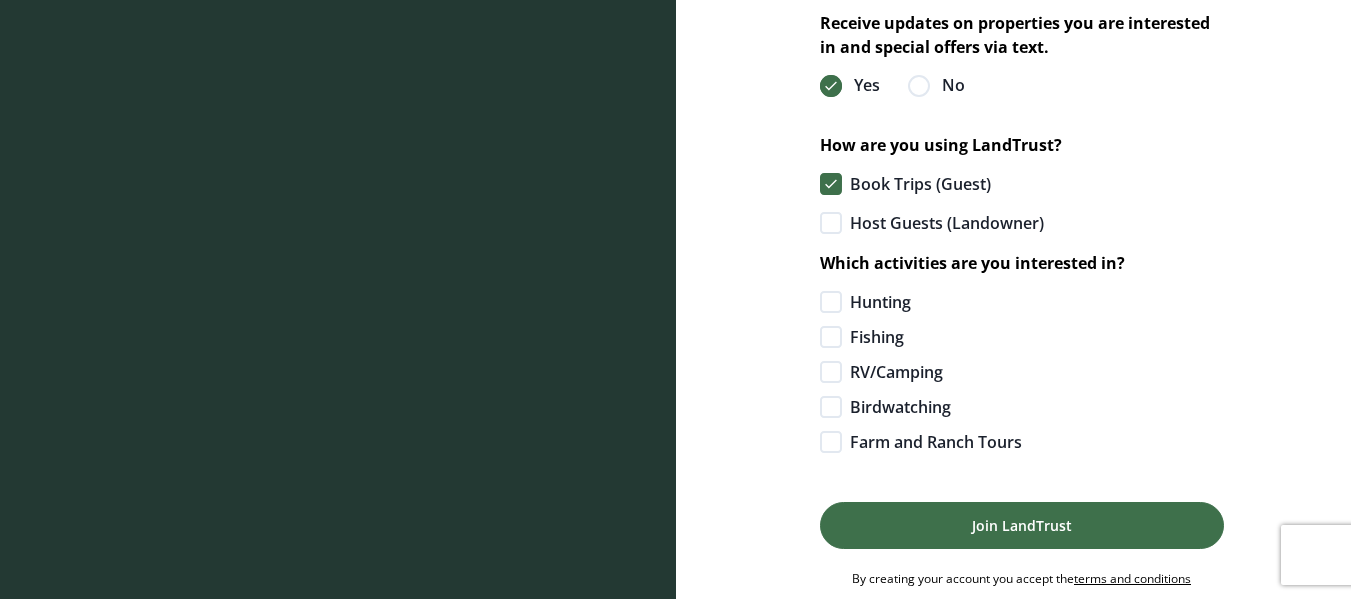 click 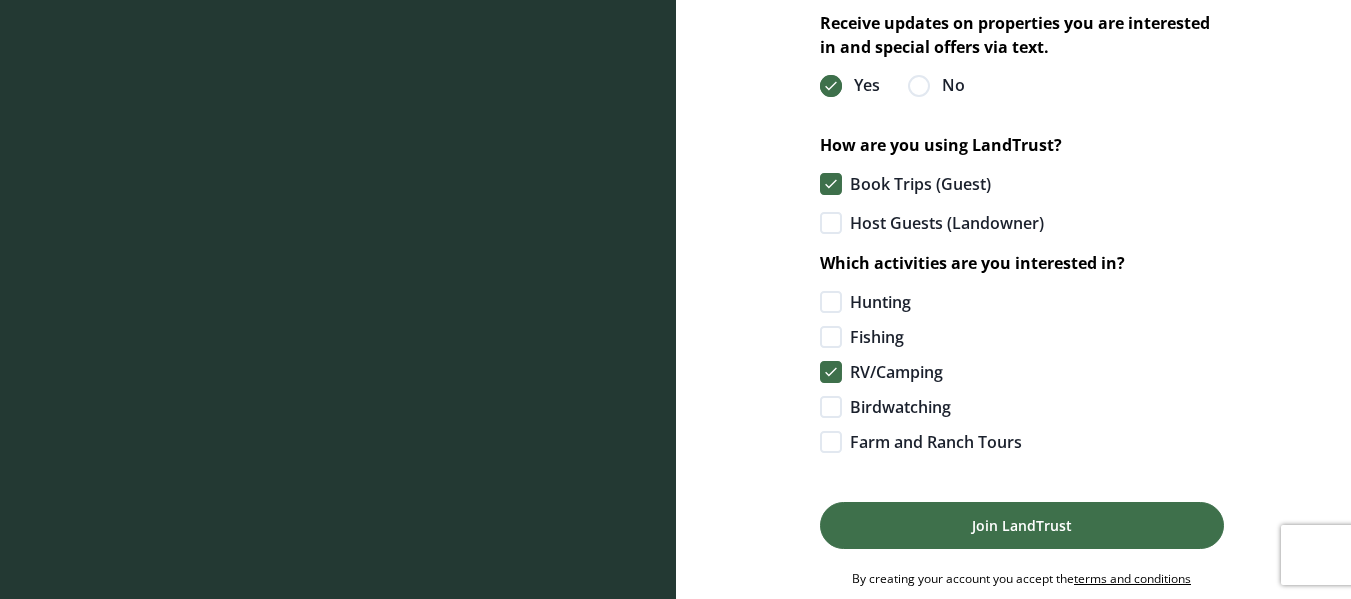 click 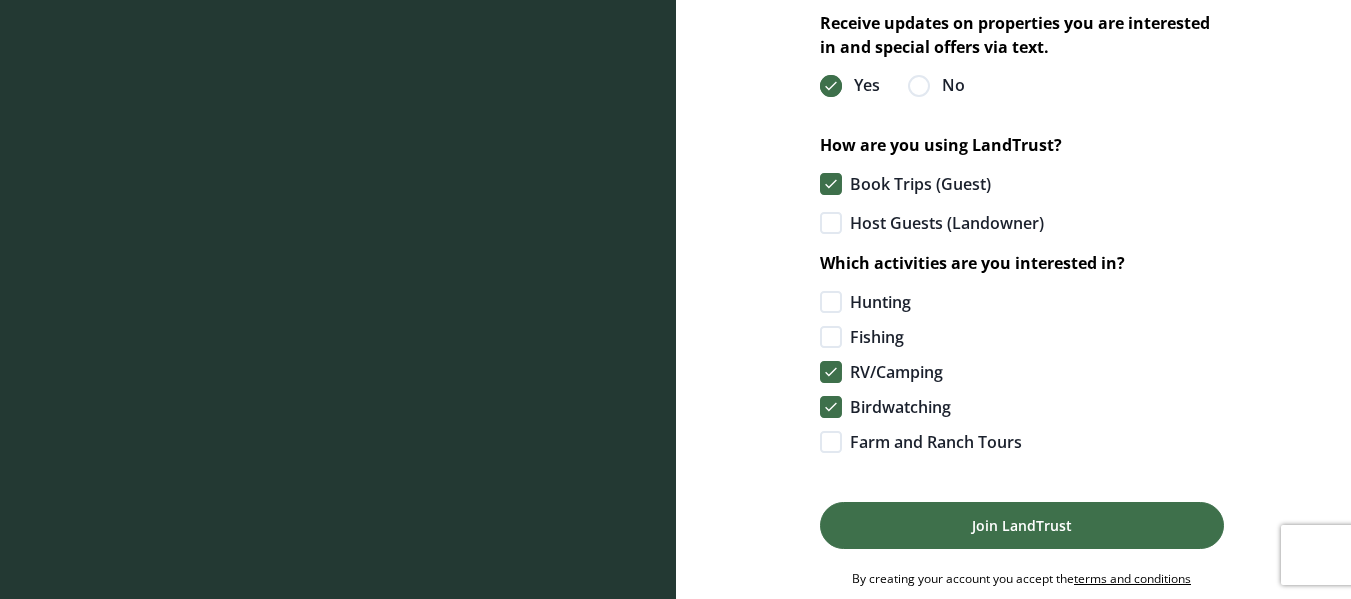 click 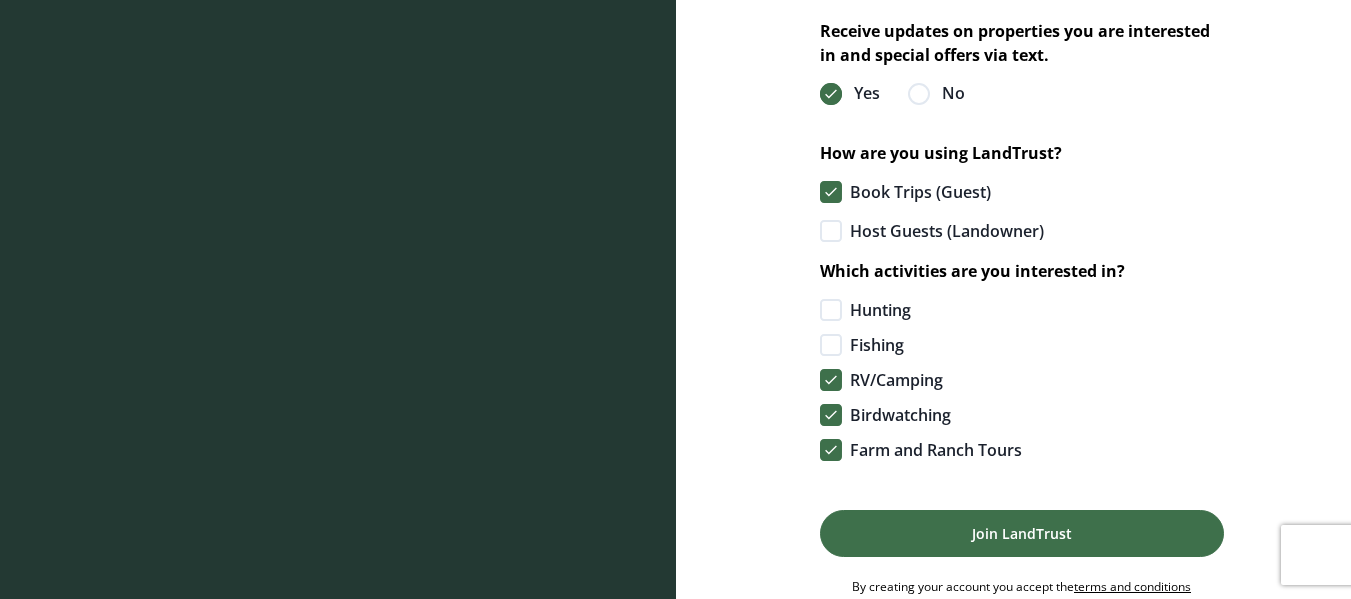 scroll, scrollTop: 775, scrollLeft: 0, axis: vertical 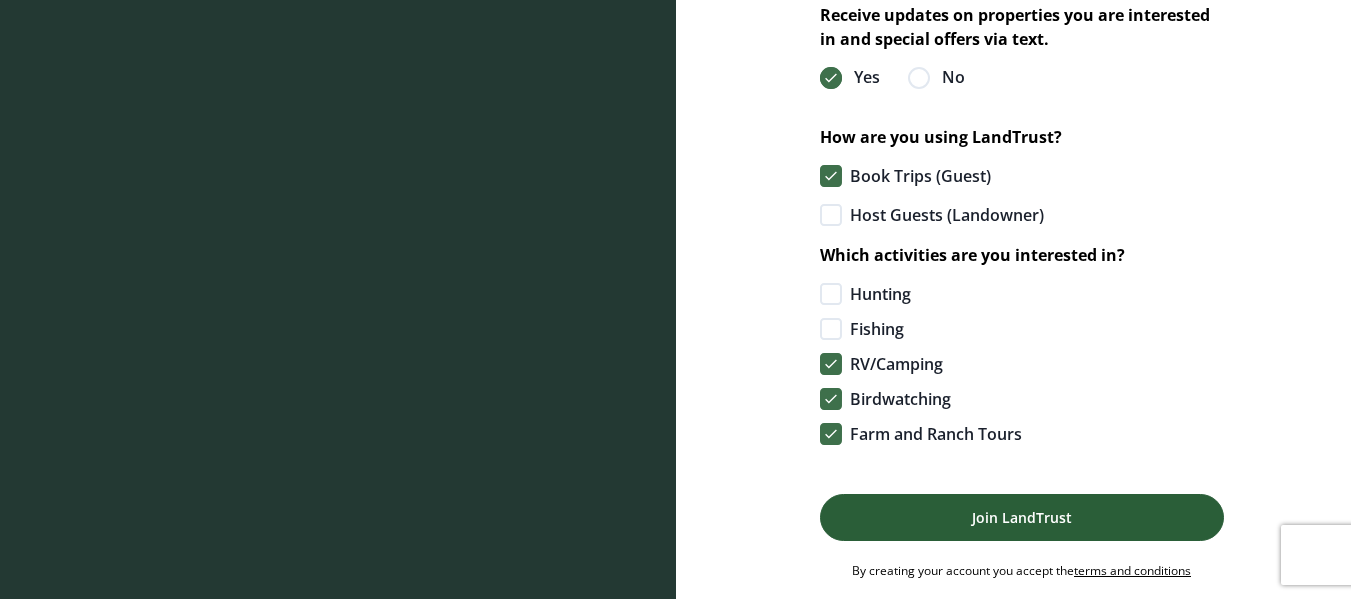 click on "Join LandTrust" at bounding box center (1022, 517) 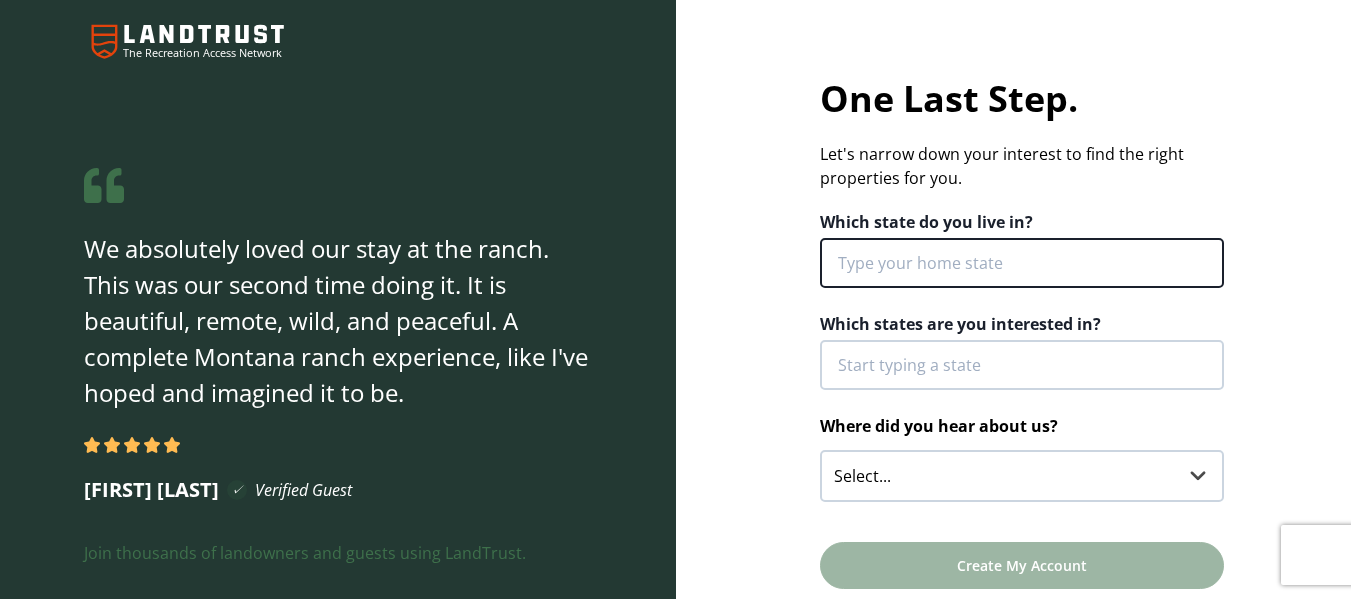 click at bounding box center [1022, 263] 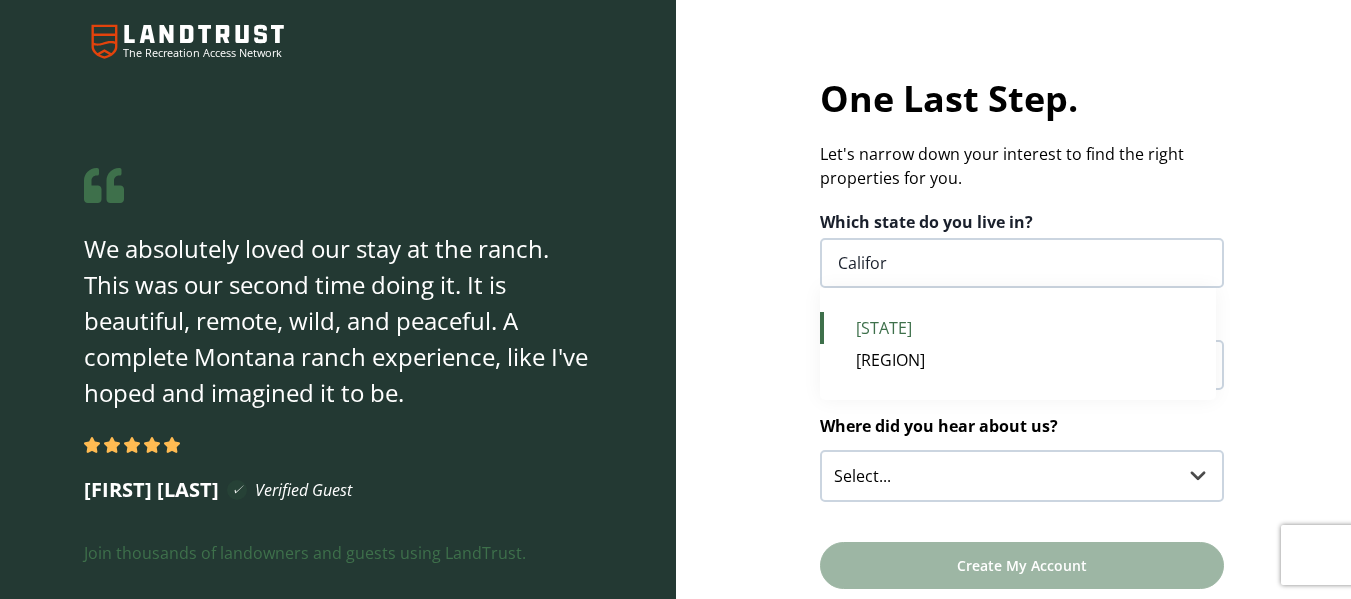 type on "California" 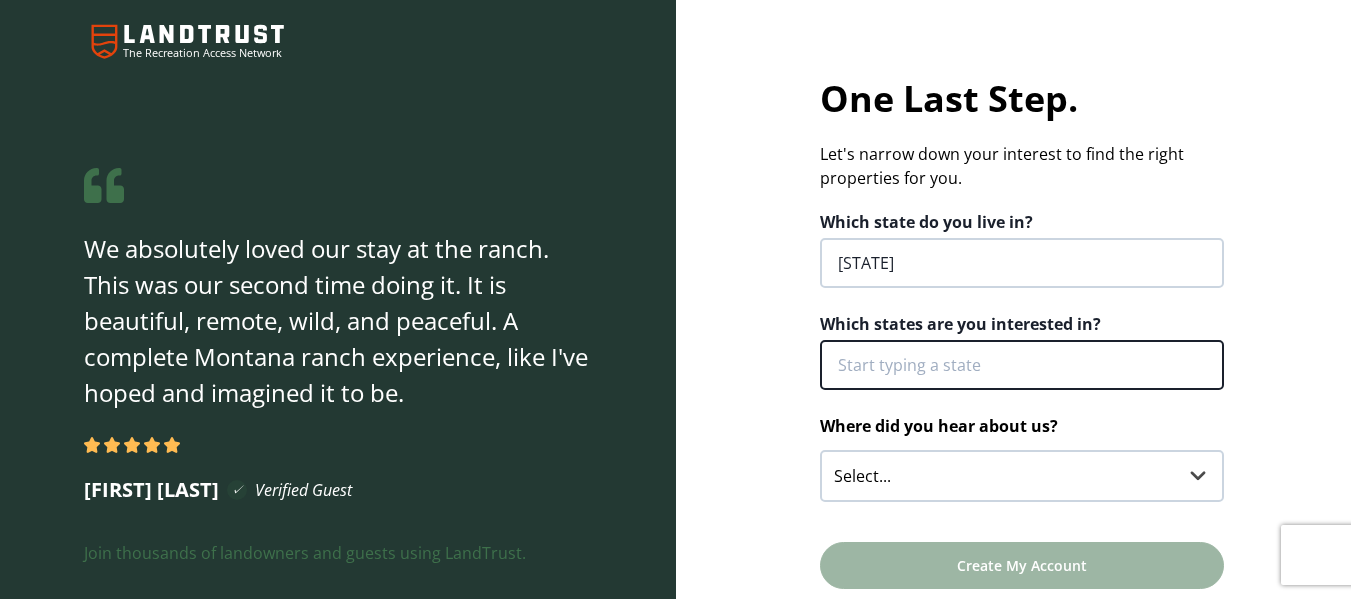 click at bounding box center (1022, 365) 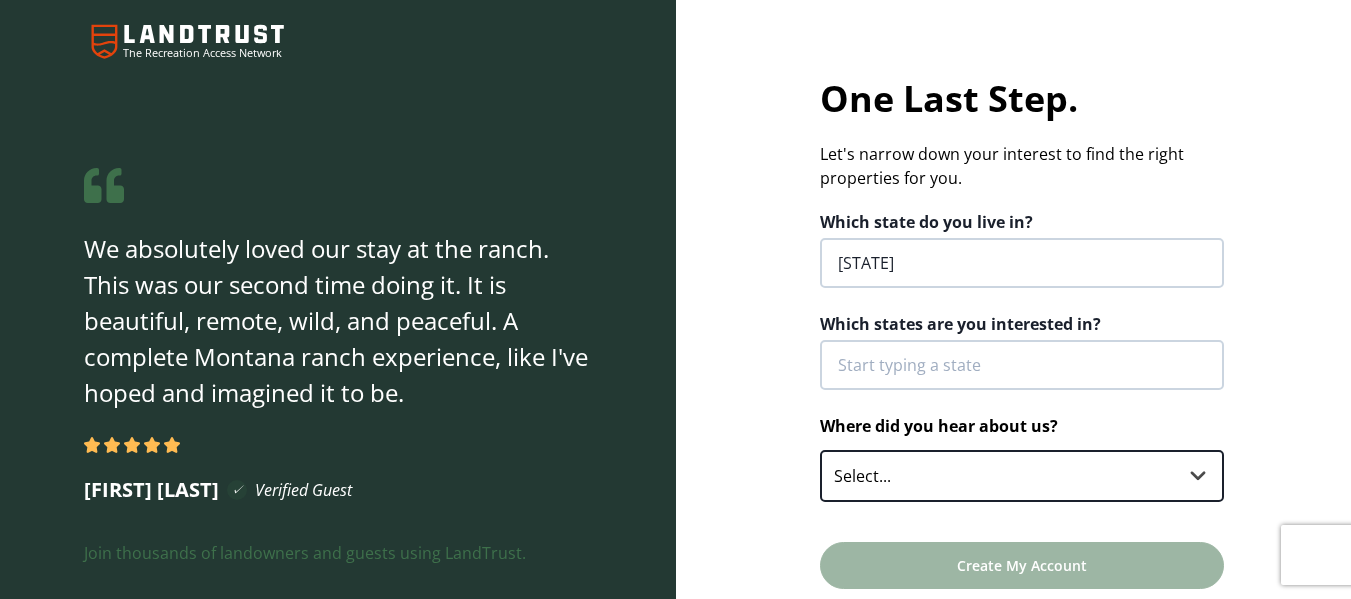 click on "Select... Influencer/LandTrust Partner Agricultural Organization Conservation Group Email Family, Friends, or Neighbors In Person Event LandTrust Podcast LandTrust Trip Guest Online Forum Podcast or Radio Print Media Social Media Web Ad Other" at bounding box center (1022, 476) 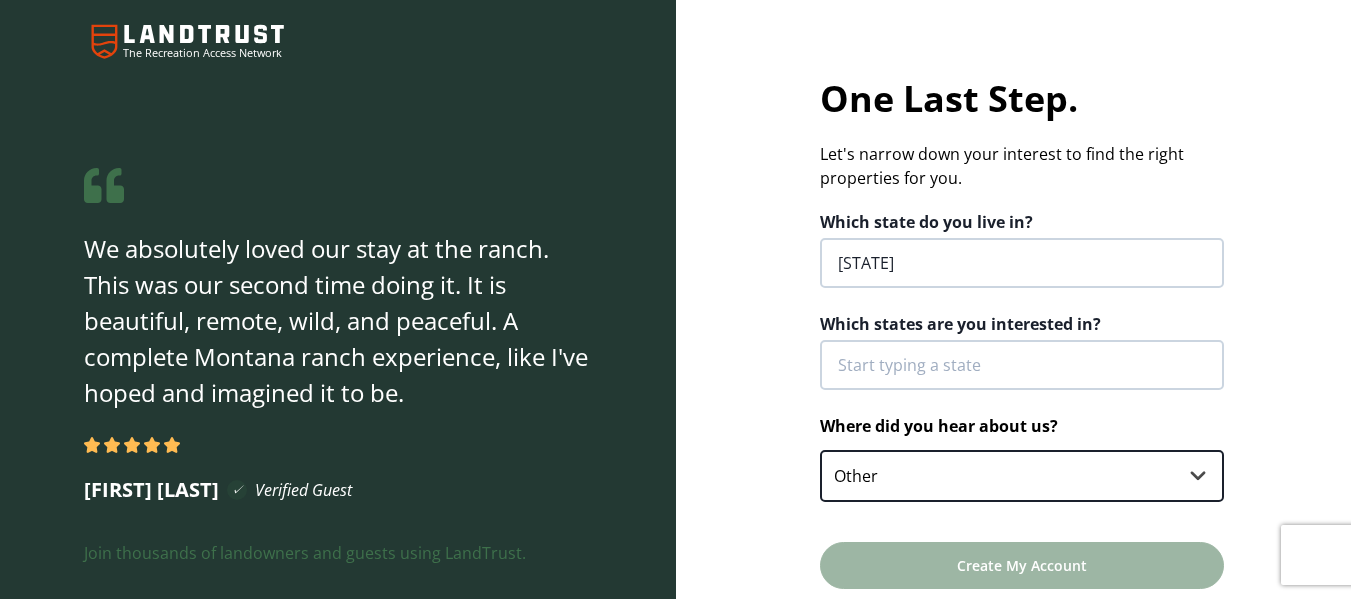 click on "Select... Influencer/LandTrust Partner Agricultural Organization Conservation Group Email Family, Friends, or Neighbors In Person Event LandTrust Podcast LandTrust Trip Guest Online Forum Podcast or Radio Print Media Social Media Web Ad Other" at bounding box center (1022, 476) 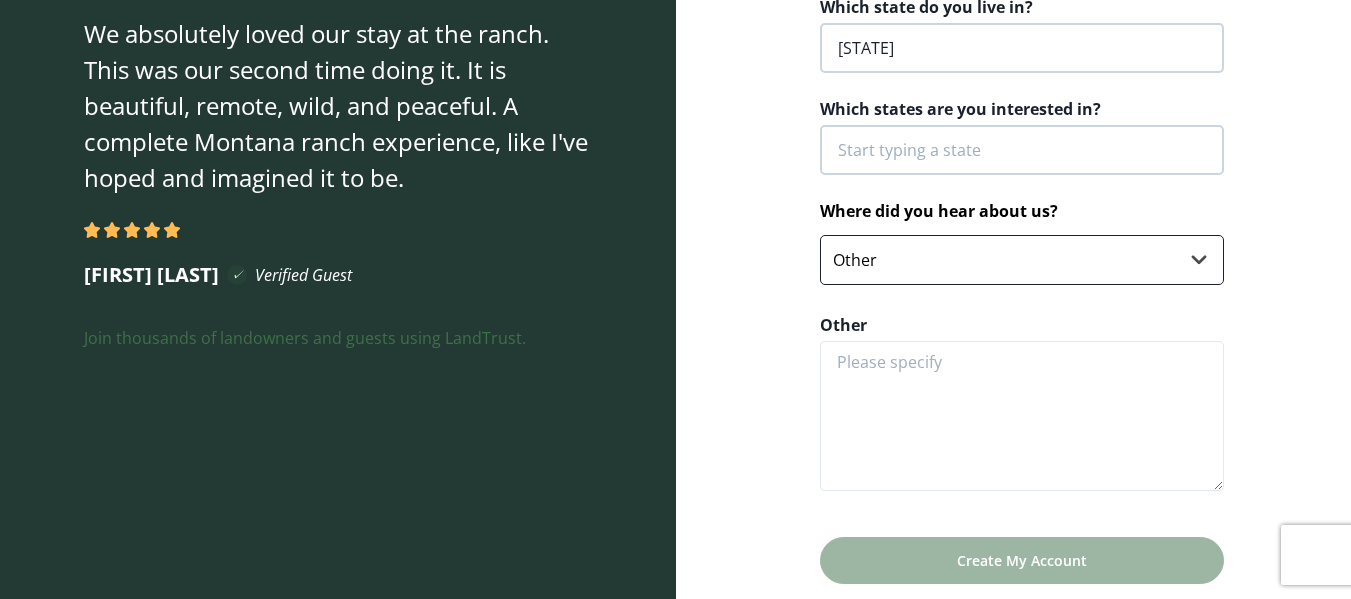scroll, scrollTop: 222, scrollLeft: 0, axis: vertical 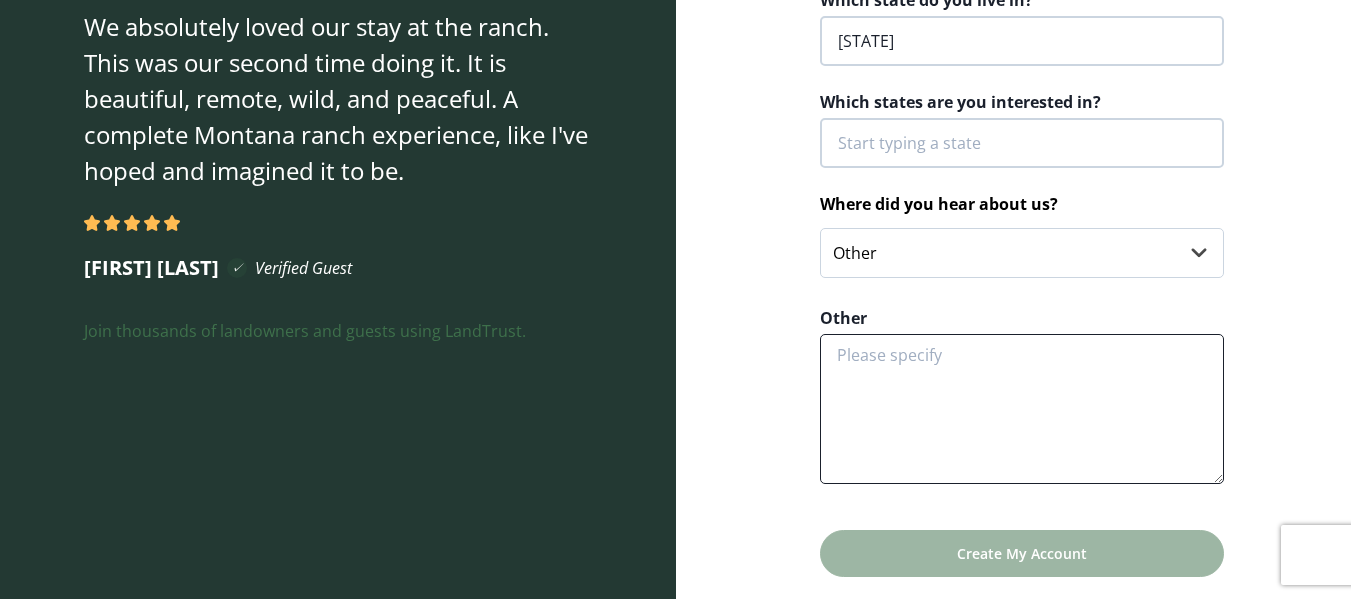 click on "Other" at bounding box center [1022, 409] 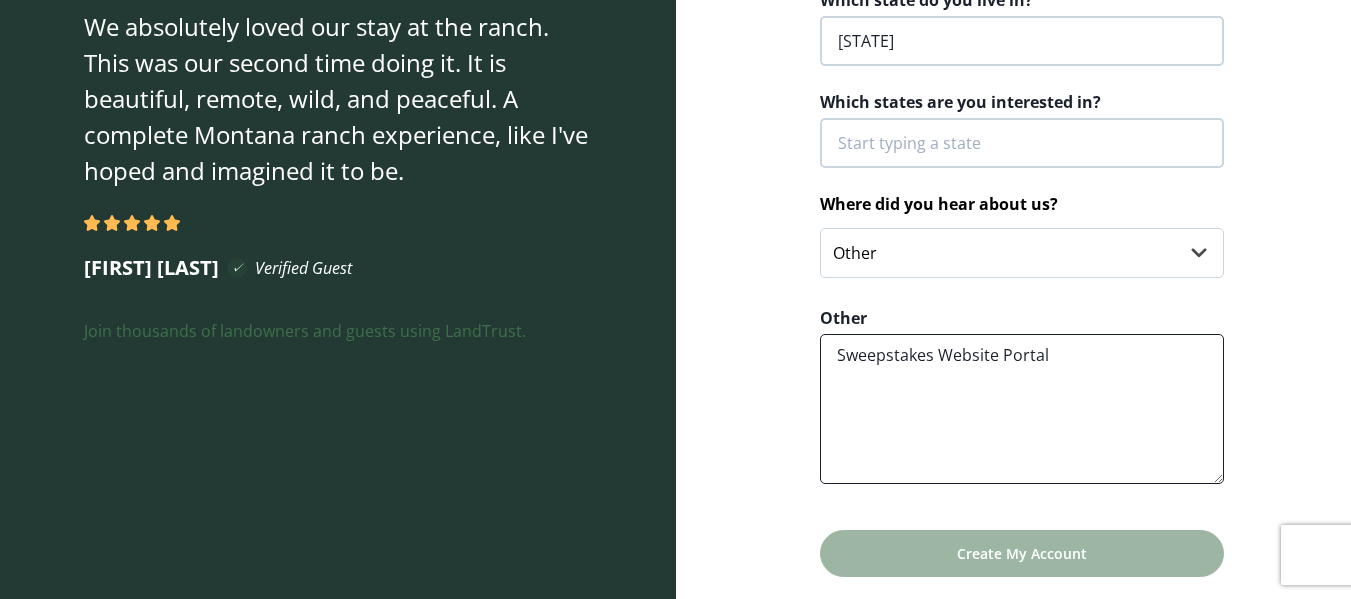 type on "Sweepstakes Website Portal" 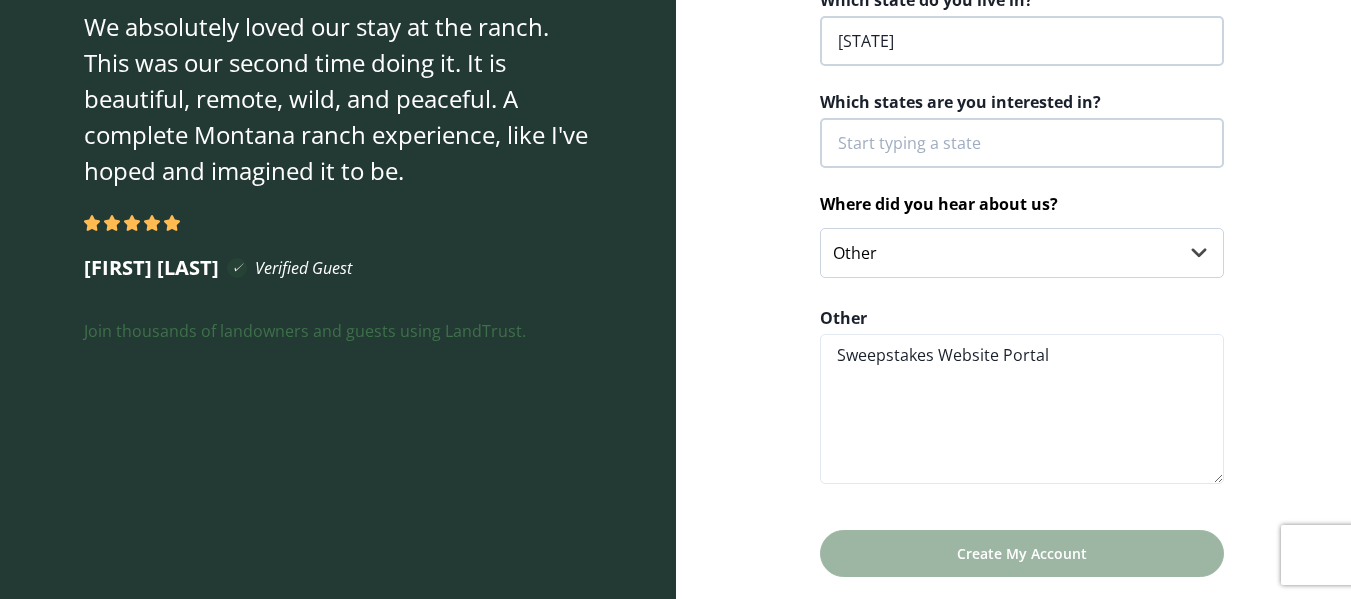 click on "One Last Step. Let's narrow down your interest to find the right properties for you.  Which state do you live in? California Which states are you interested in? Where did you hear about us? Select... Influencer/LandTrust Partner Agricultural Organization Conservation Group Email Family, Friends, or Neighbors In Person Event LandTrust Podcast LandTrust Trip Guest Online Forum Podcast or Radio Print Media Social Media Web Ad Other Other Sweepstakes Website Portal Create My Account By creating your account you accept the  terms and conditions" at bounding box center [1014, 269] 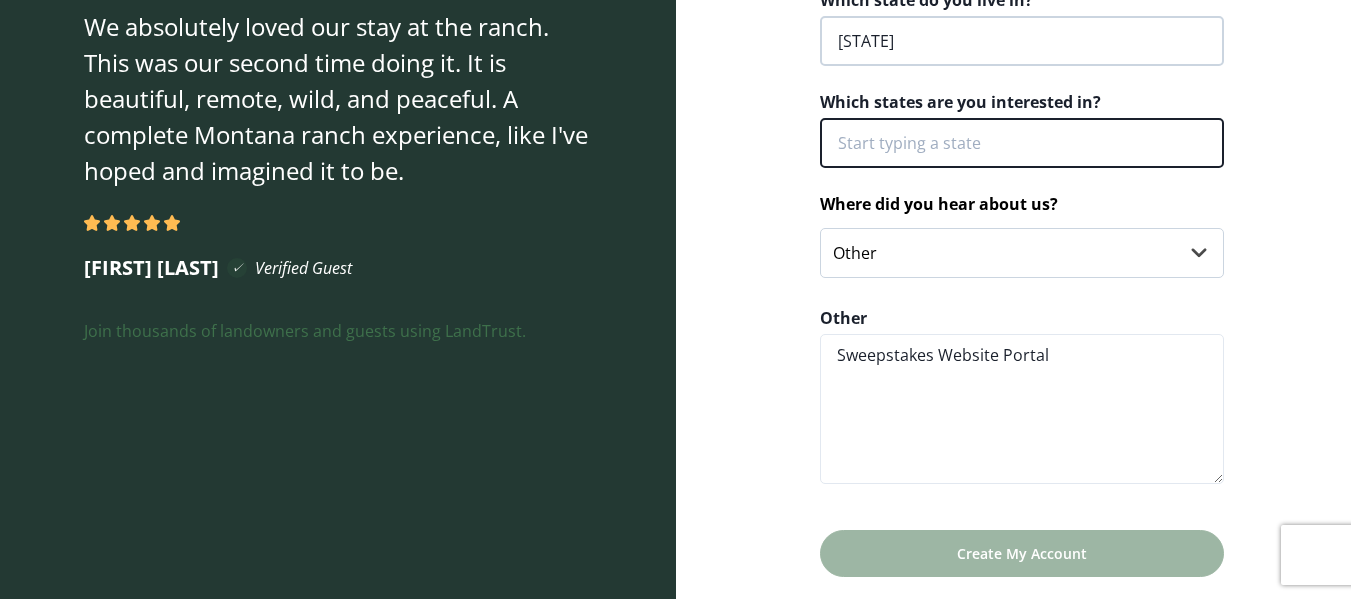 click at bounding box center (1022, 143) 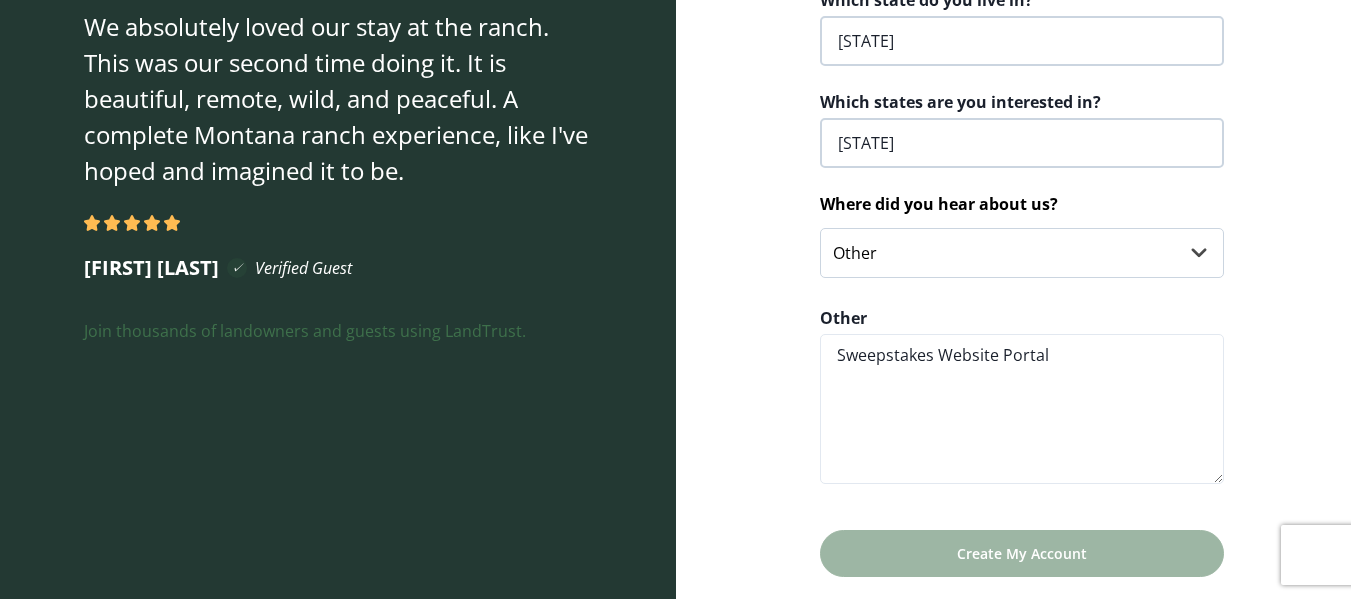 click on "Create My Account" at bounding box center (1022, 553) 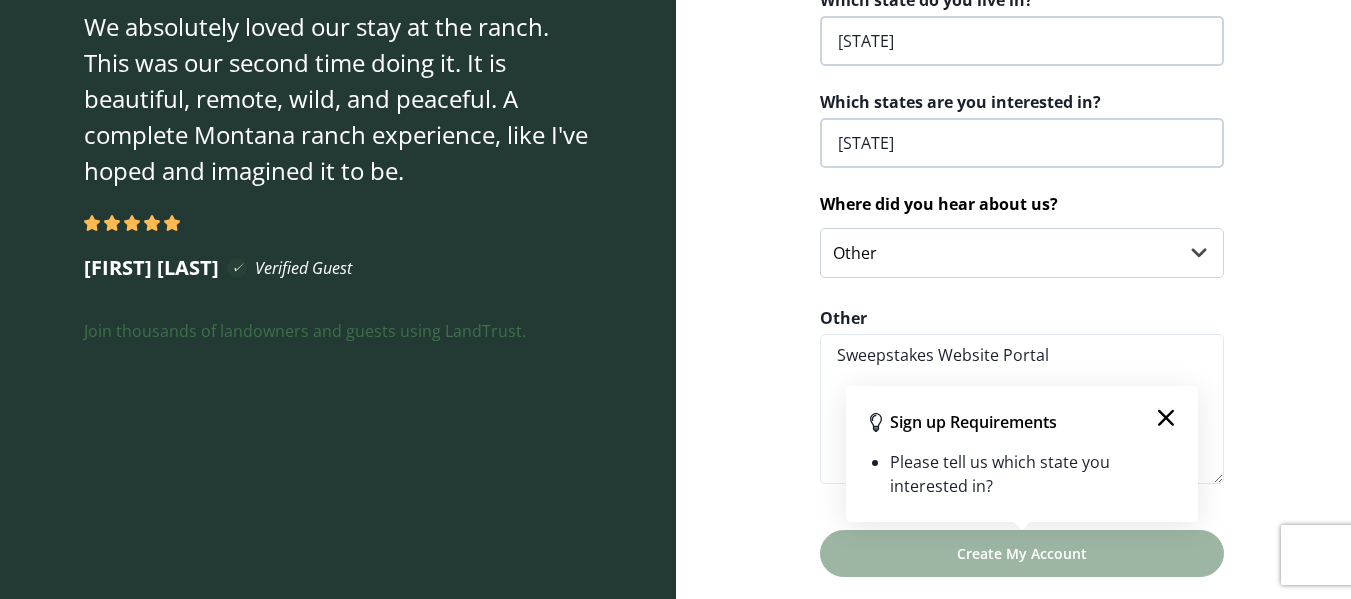 click 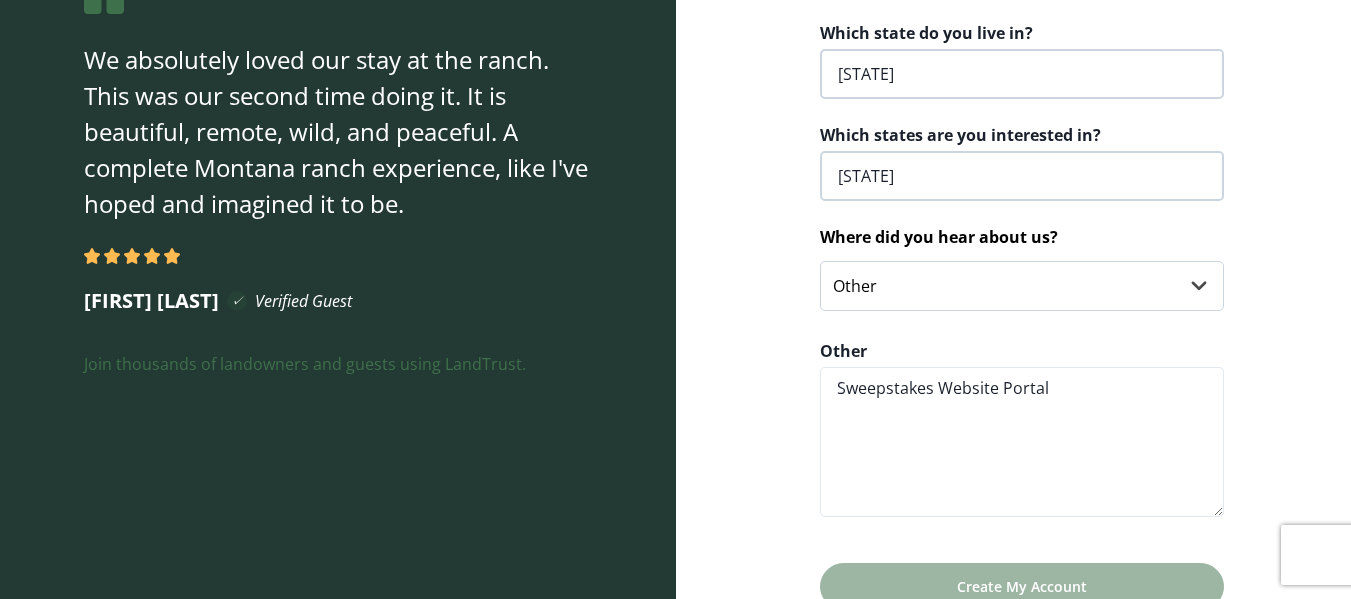 scroll, scrollTop: 206, scrollLeft: 0, axis: vertical 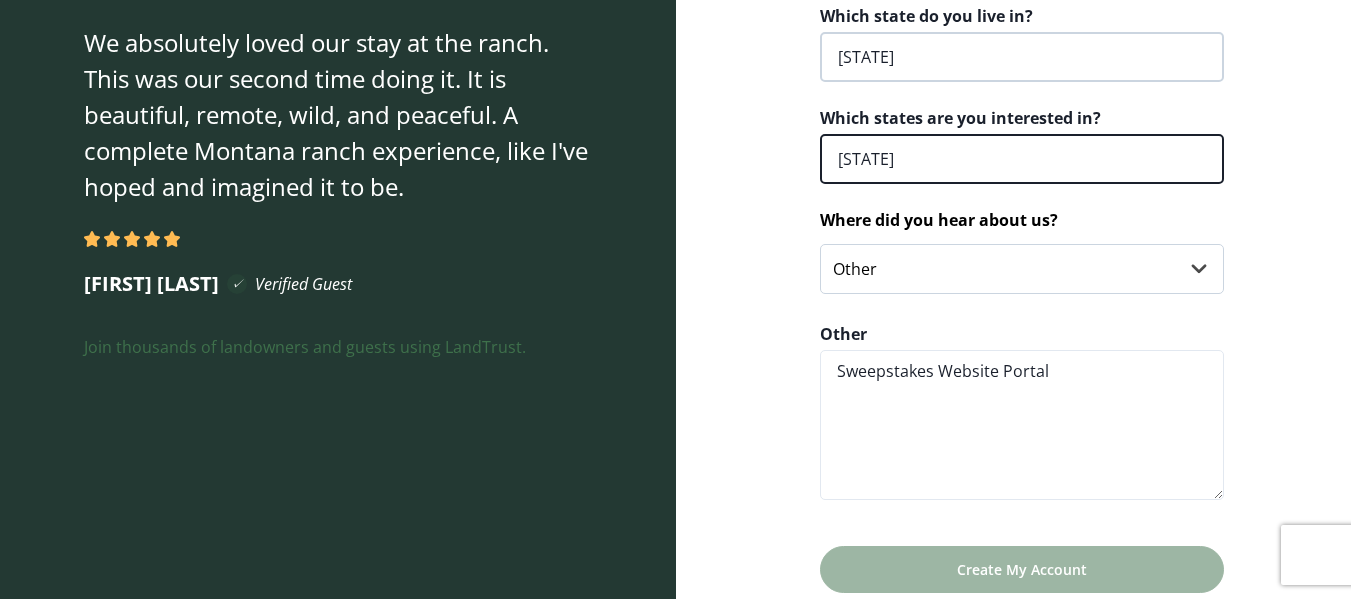 drag, startPoint x: 924, startPoint y: 160, endPoint x: 837, endPoint y: 159, distance: 87.005745 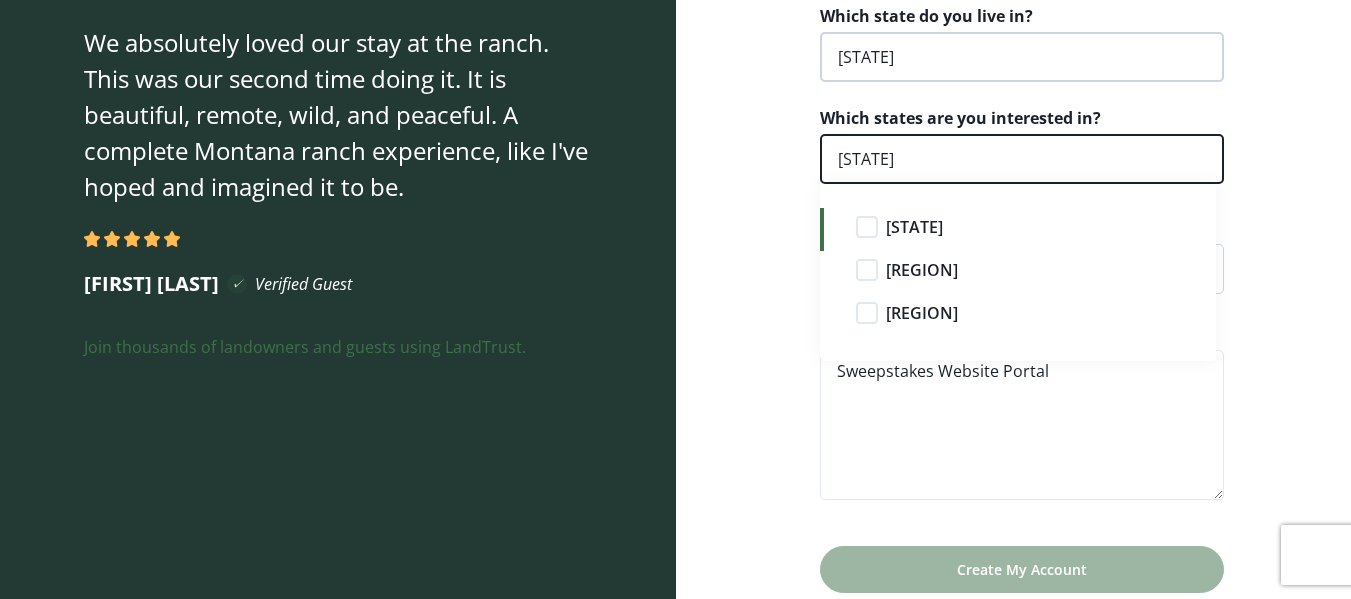 type on "California" 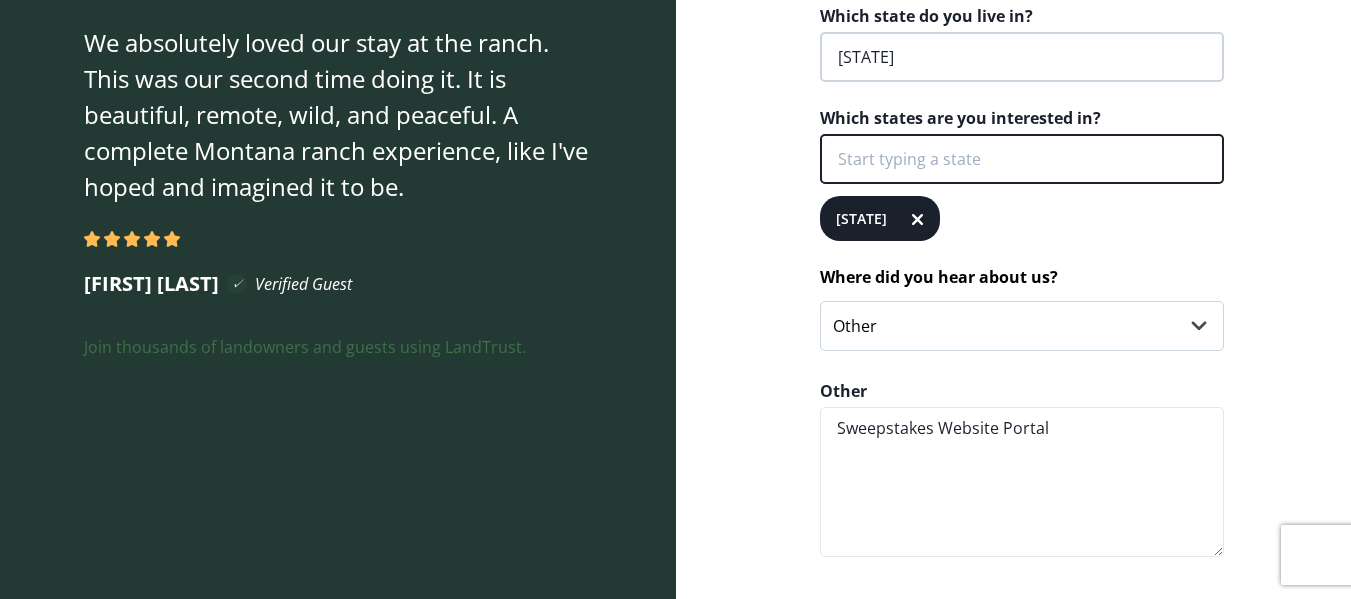 click at bounding box center (1022, 159) 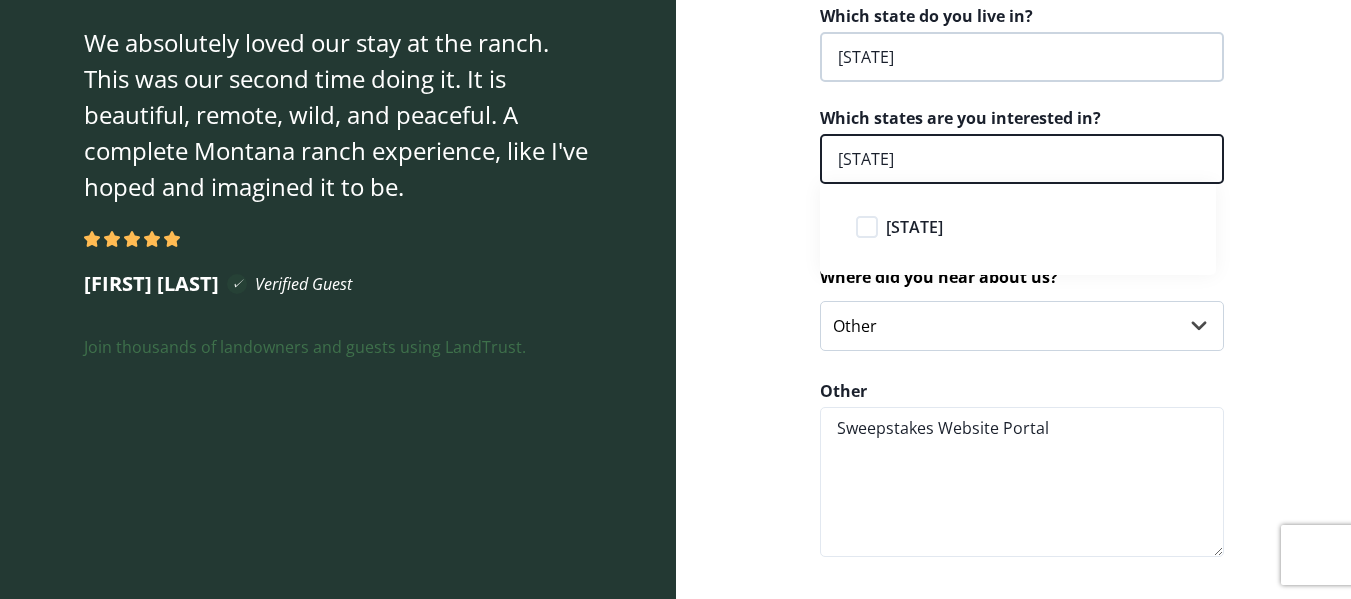 type on "Ari" 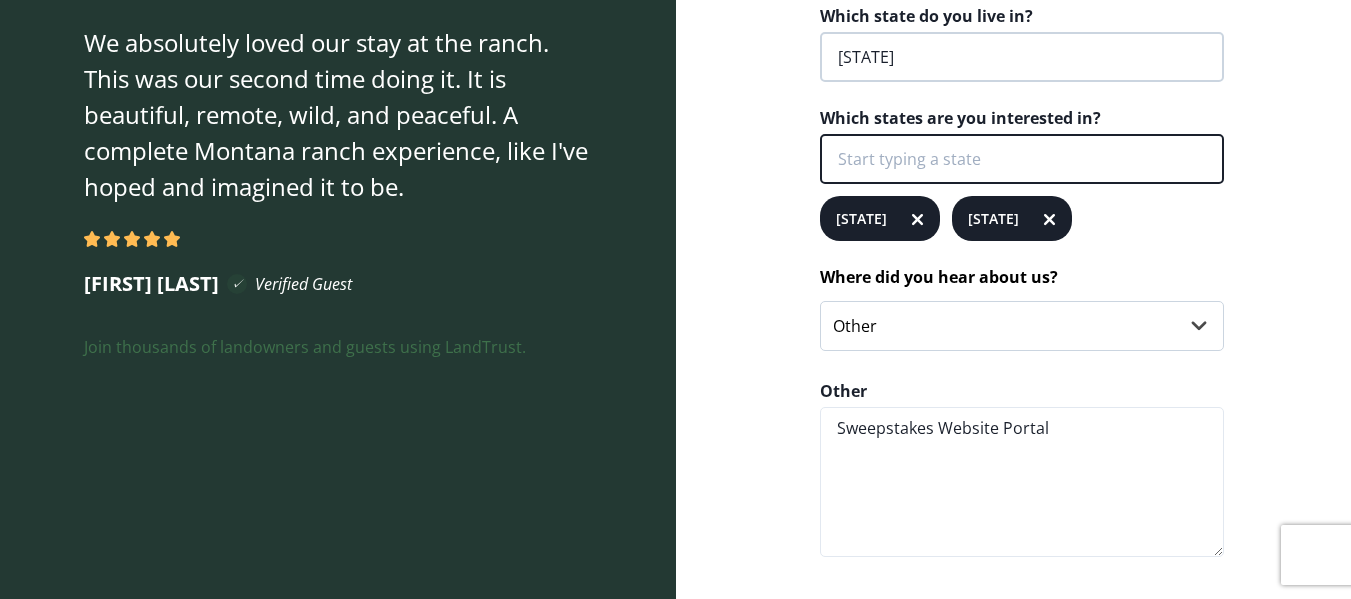 click at bounding box center (1022, 159) 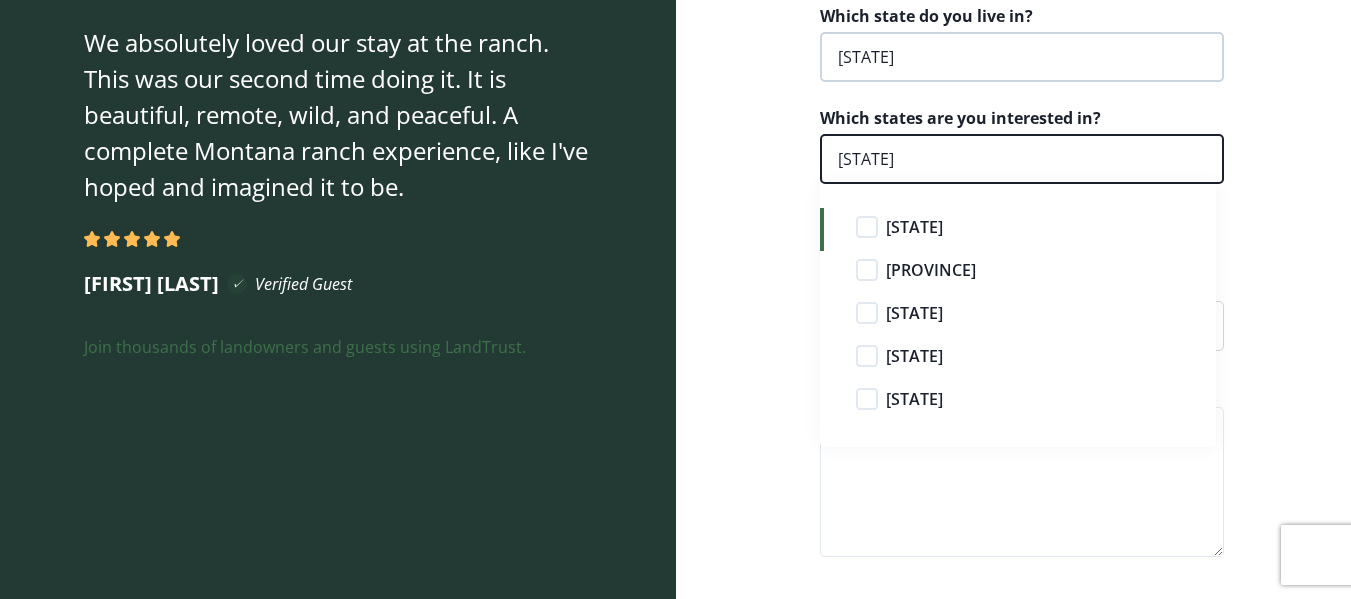 type on "neva" 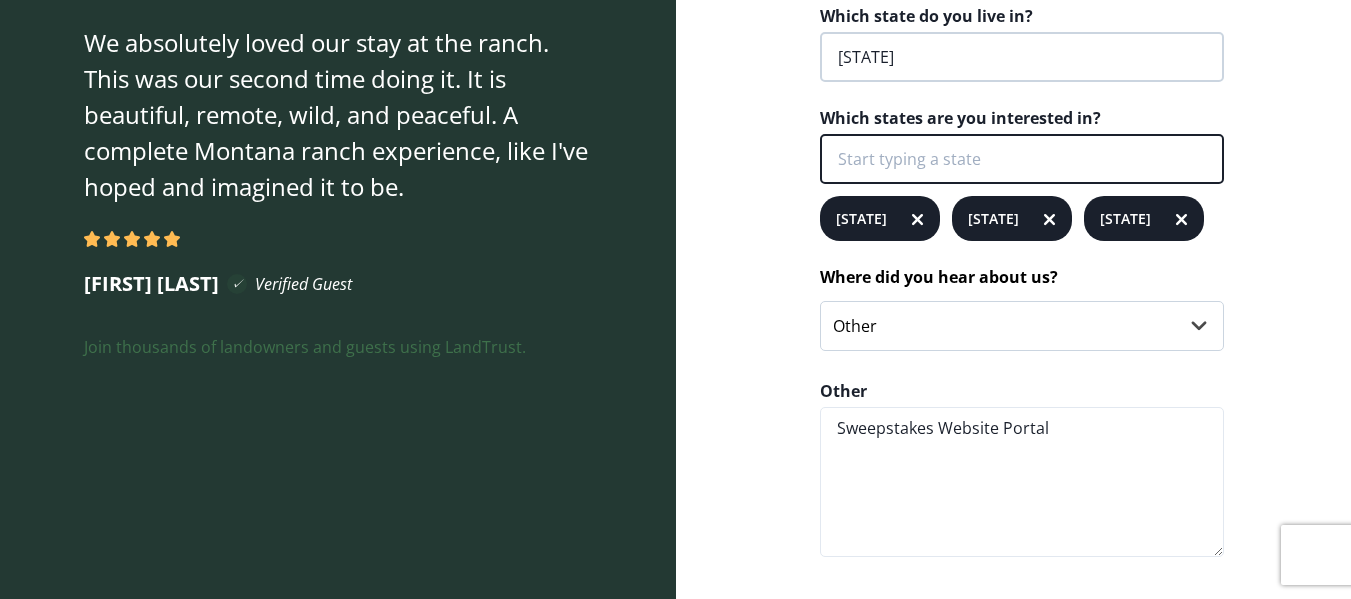 click at bounding box center [1022, 159] 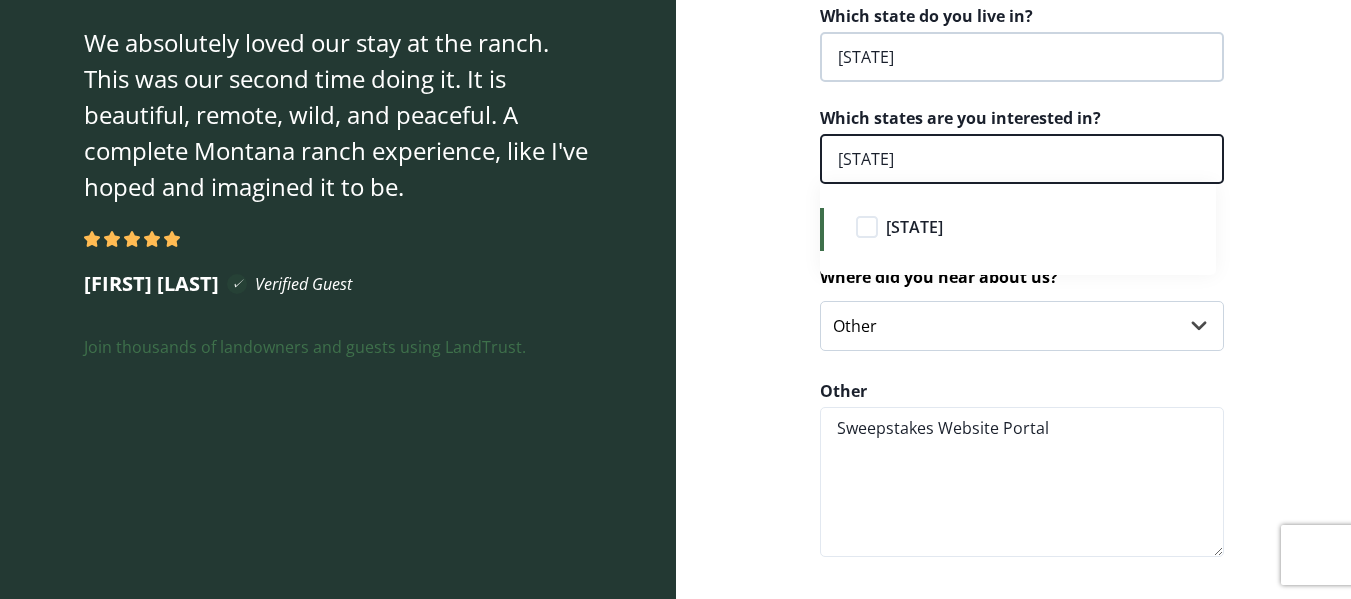 type on "Ore" 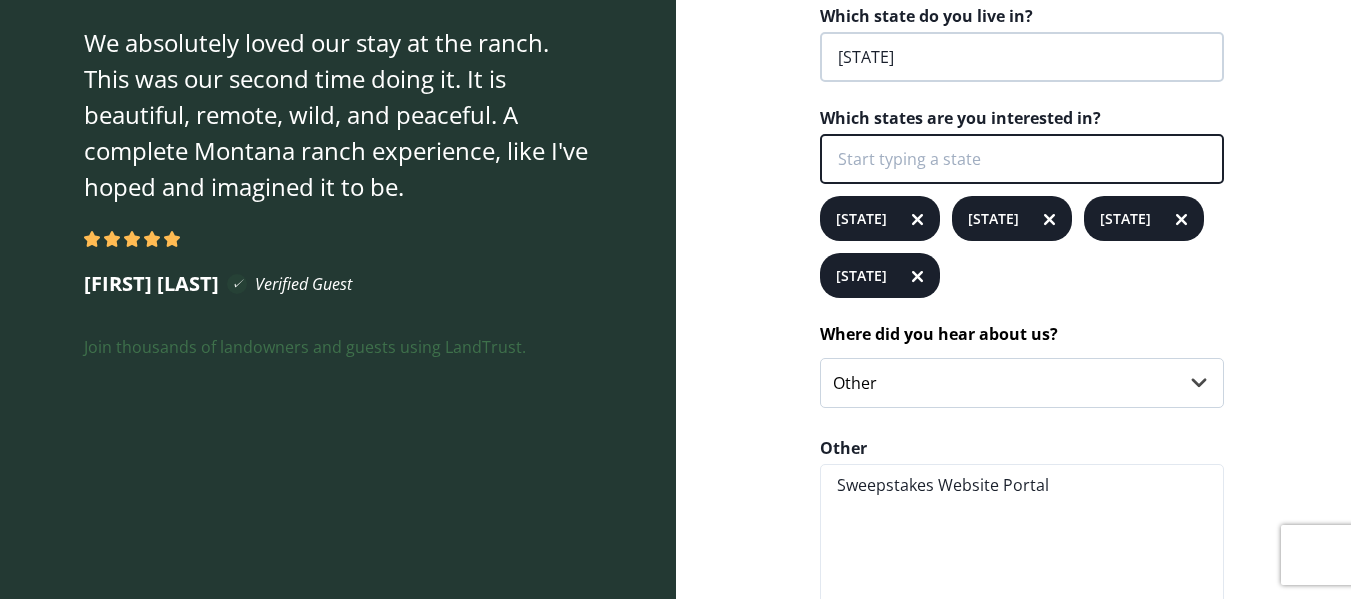 click at bounding box center (1022, 159) 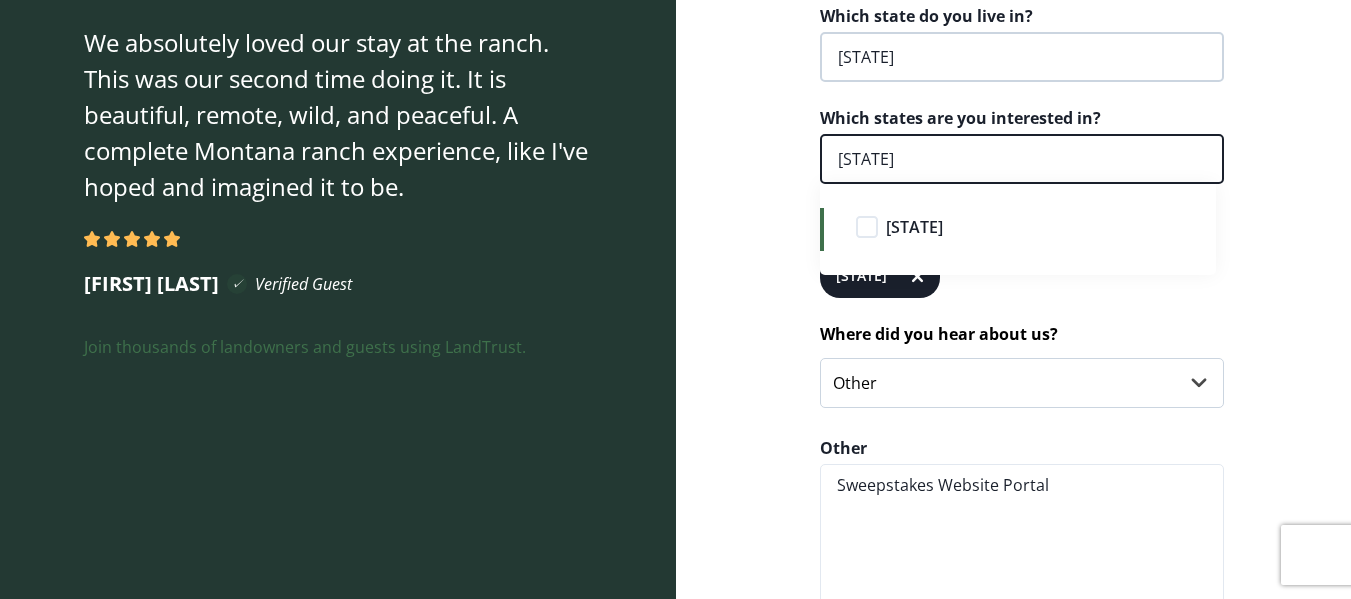 type on "Wash" 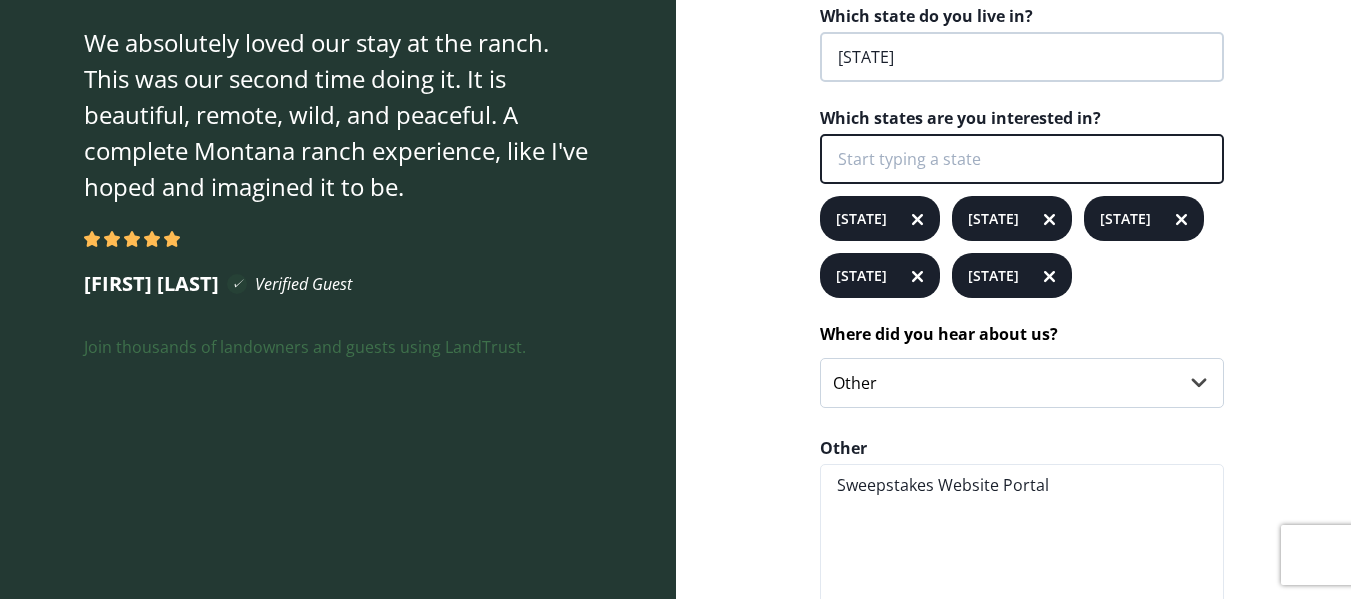 click at bounding box center [1022, 159] 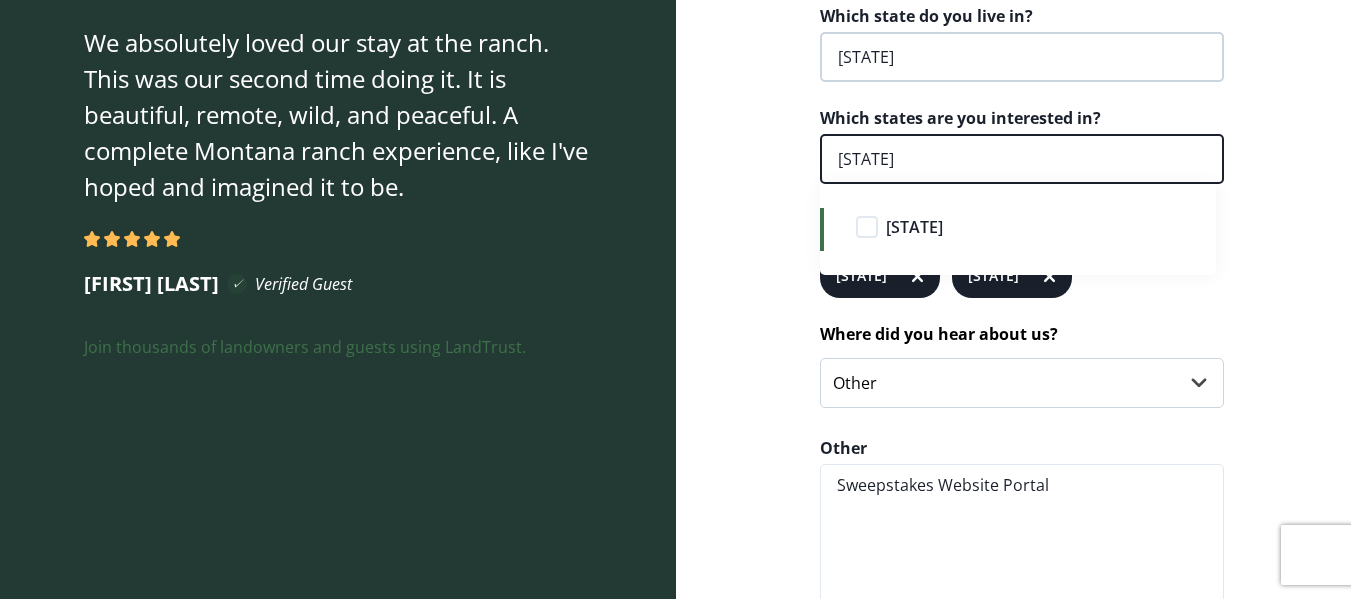 type on "Hawa" 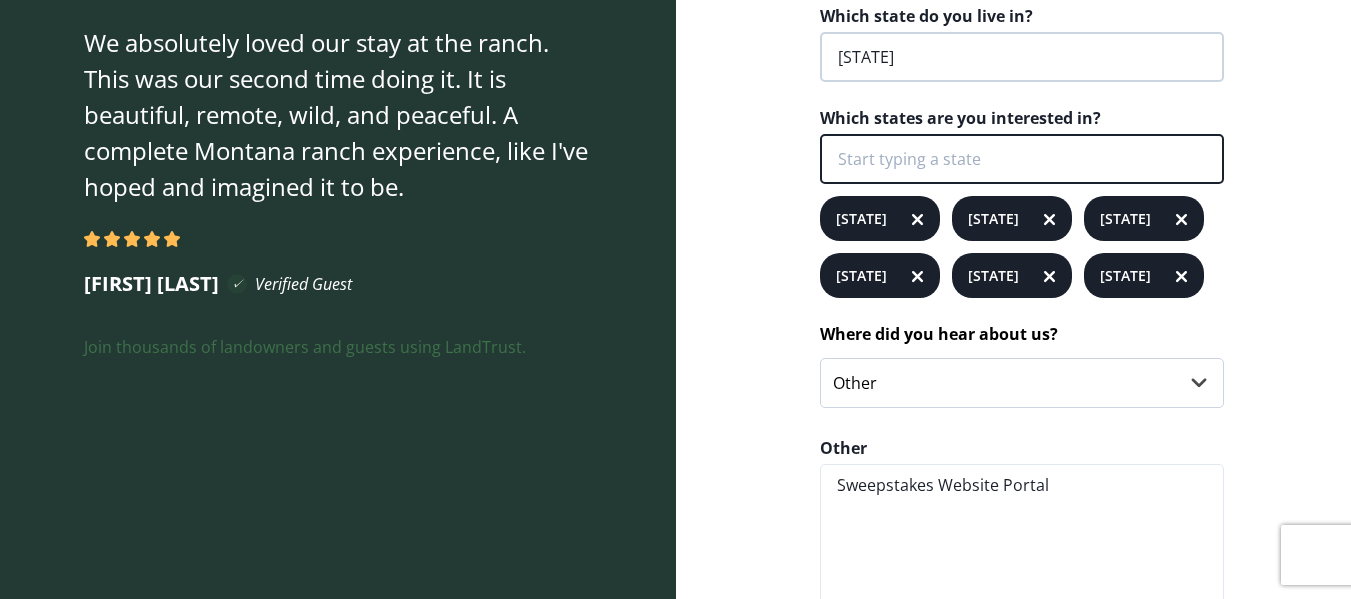 click at bounding box center [1022, 159] 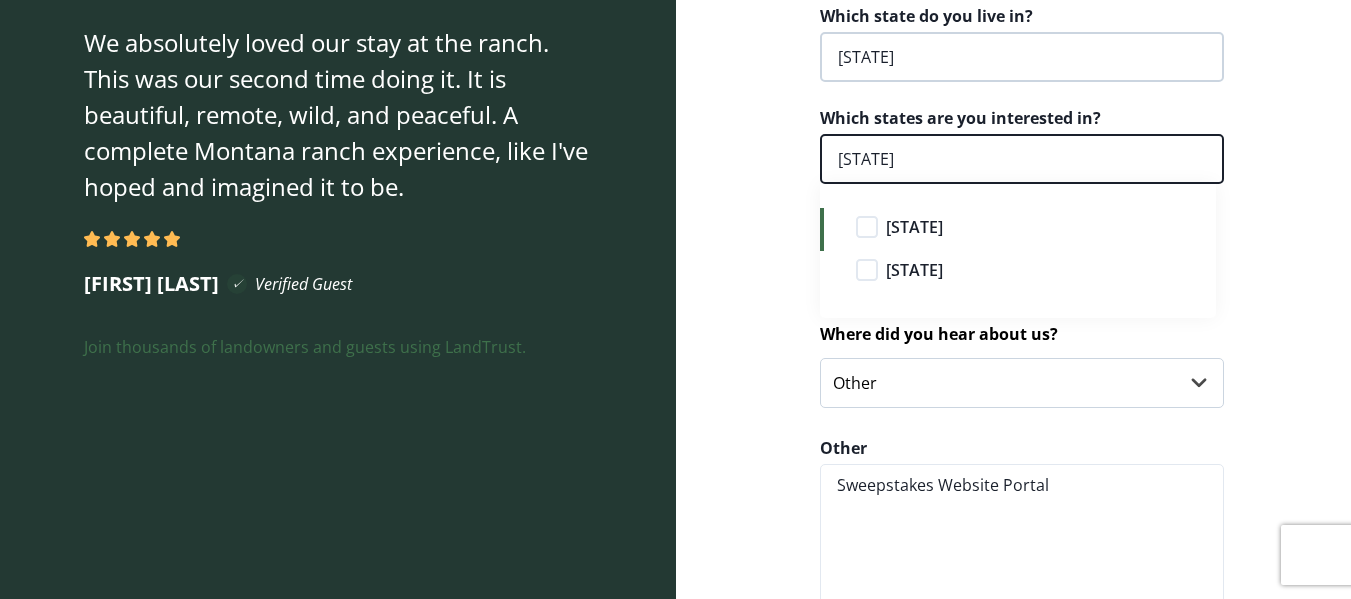 type on "Ida" 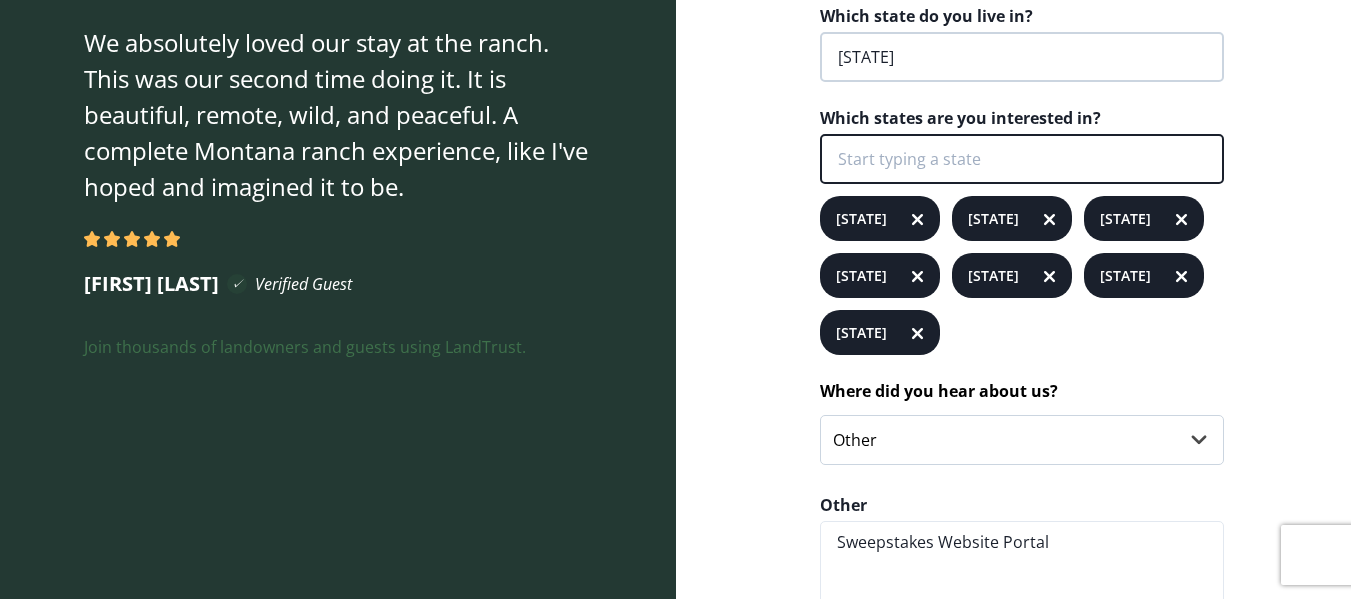 click at bounding box center (1022, 159) 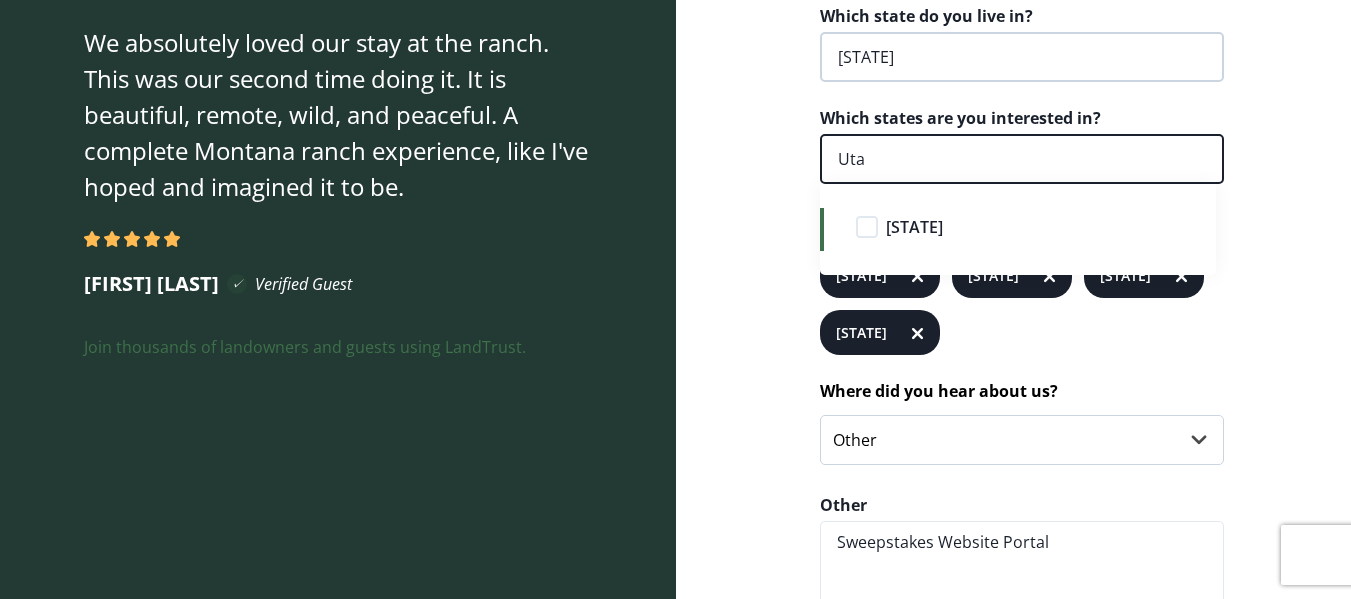 type on "Uta" 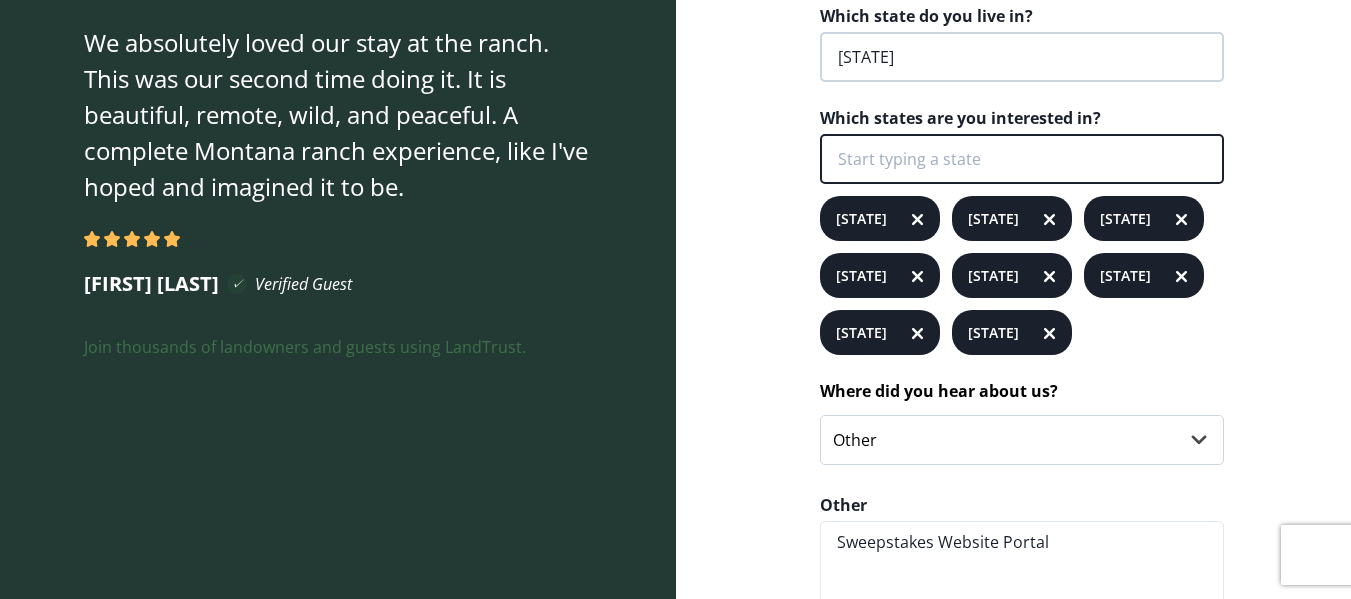 click at bounding box center [1022, 159] 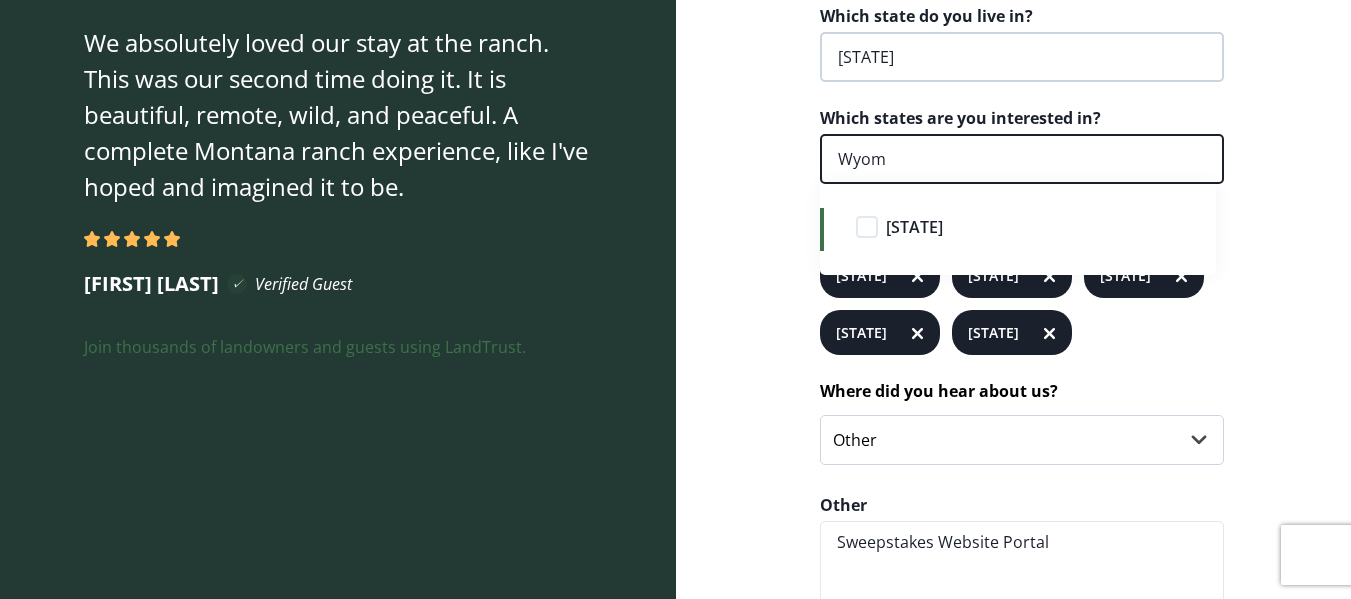 type on "Wyom" 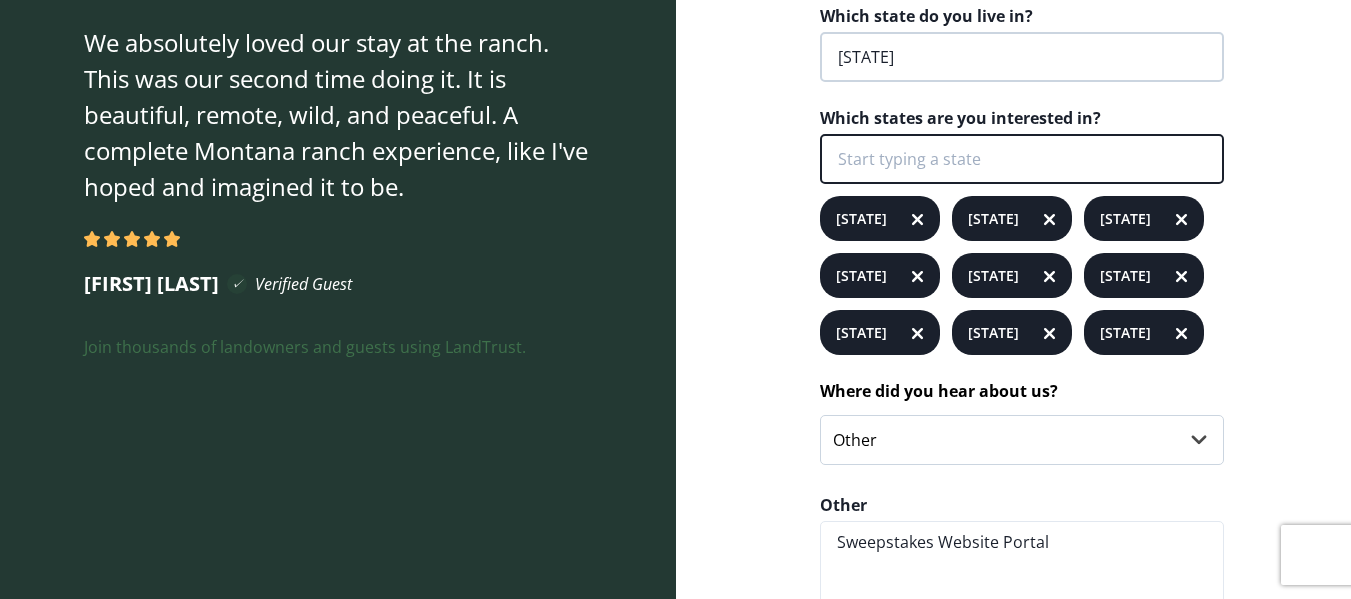 click at bounding box center [1022, 159] 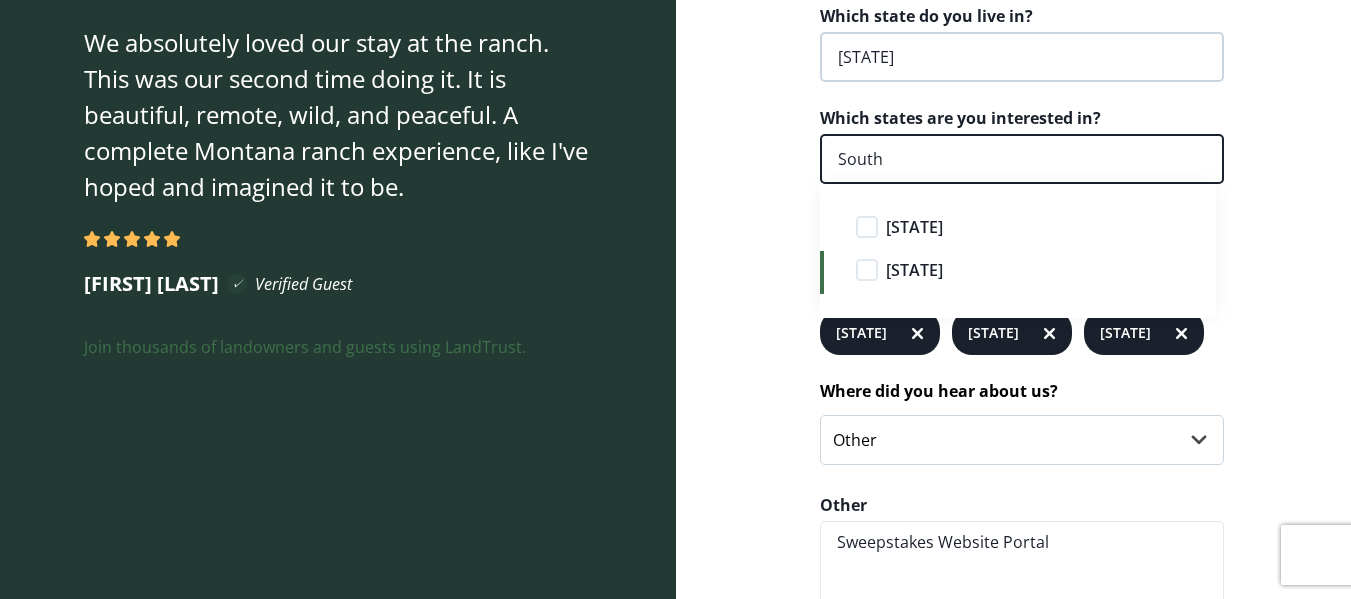 type on "South" 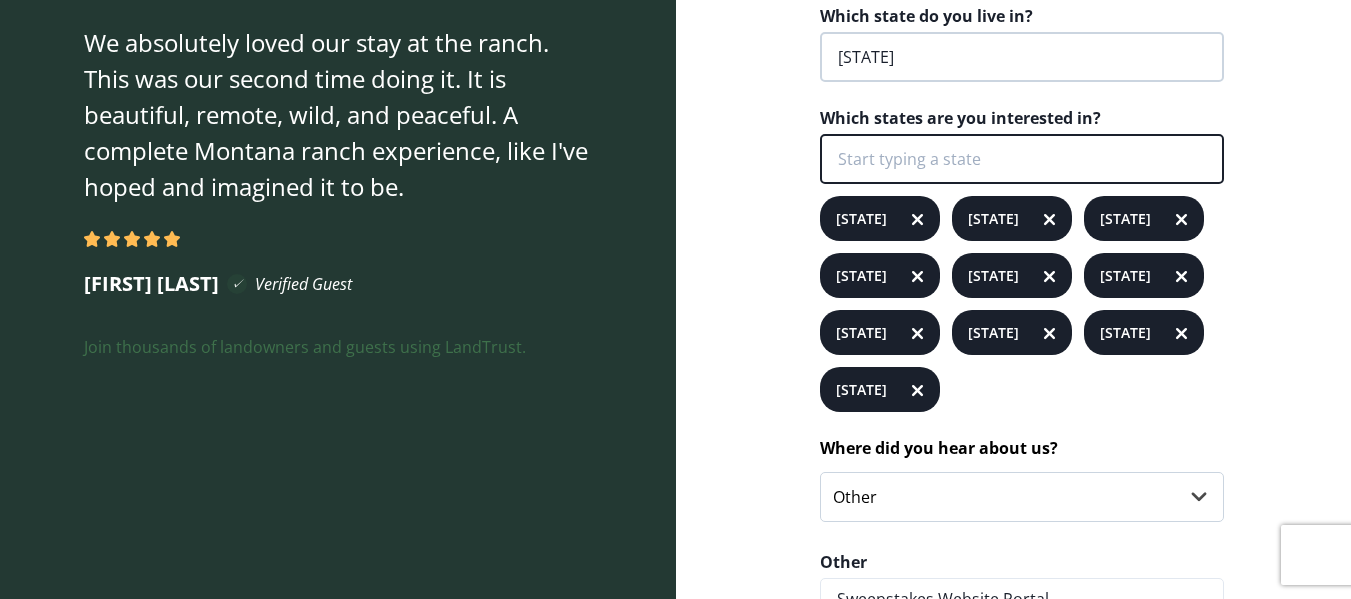 click at bounding box center (1022, 159) 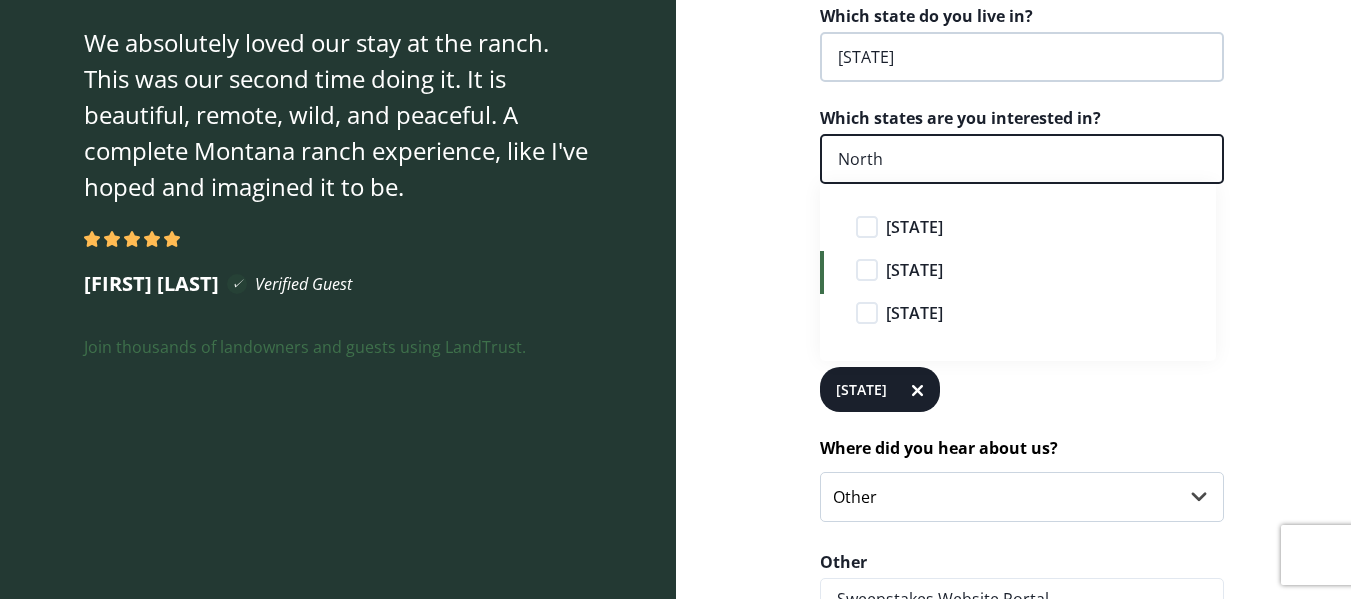 type on "North" 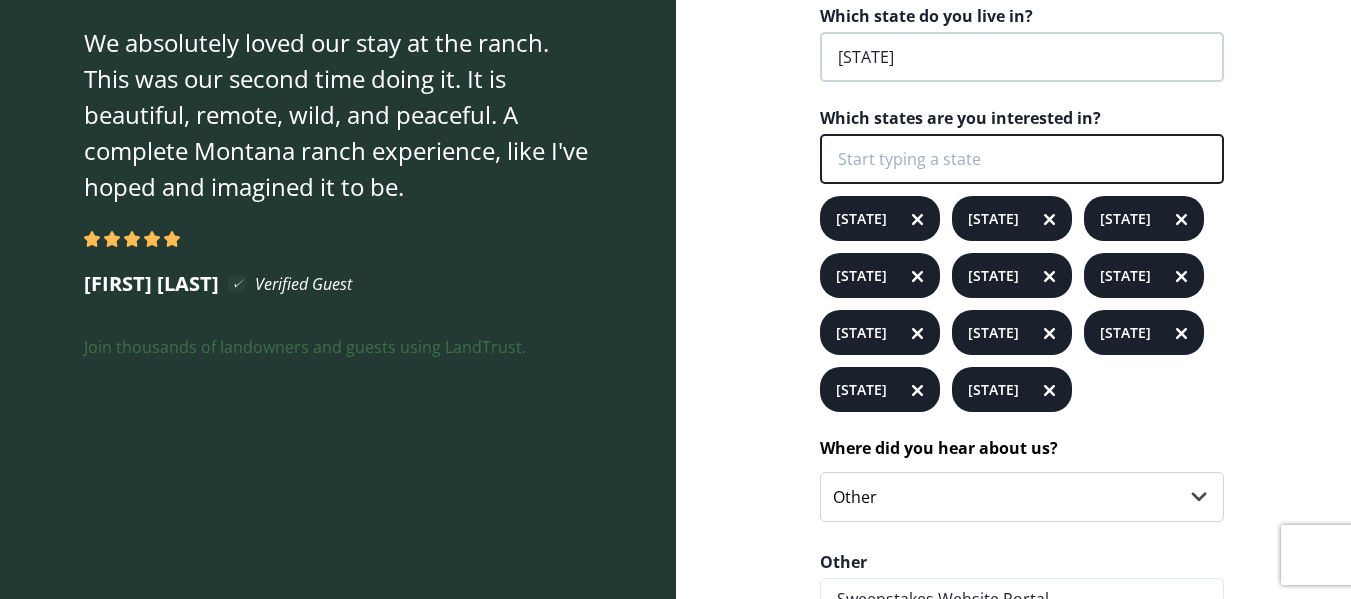 click at bounding box center [1022, 159] 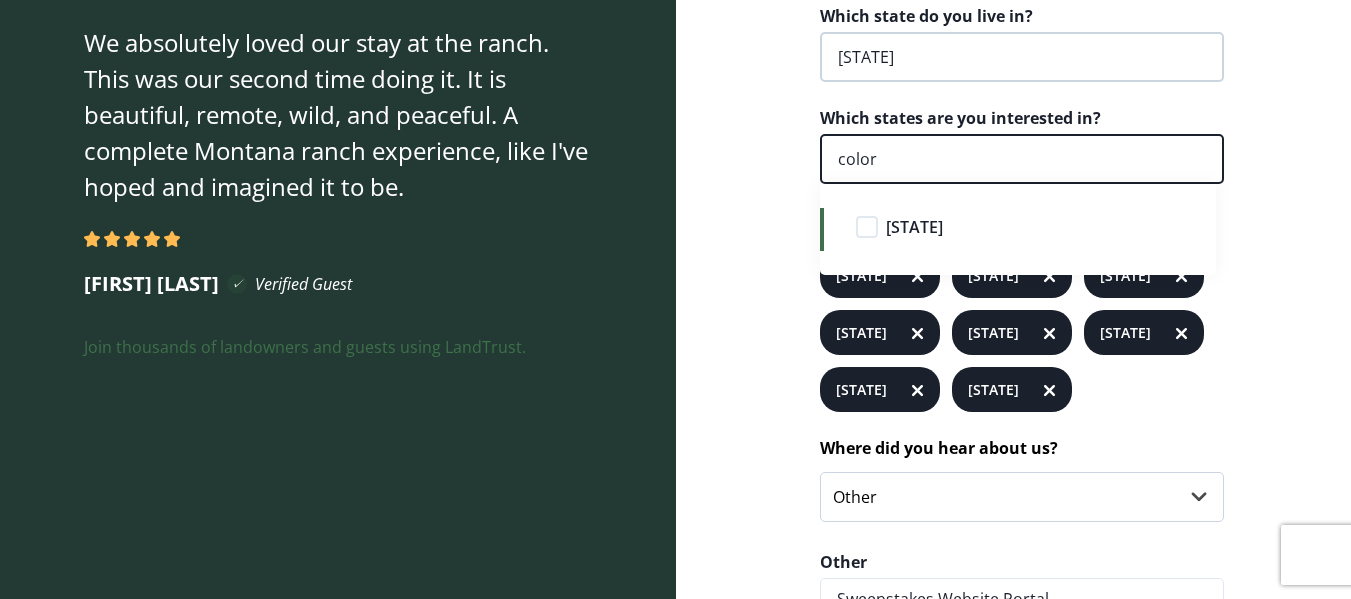 type on "color" 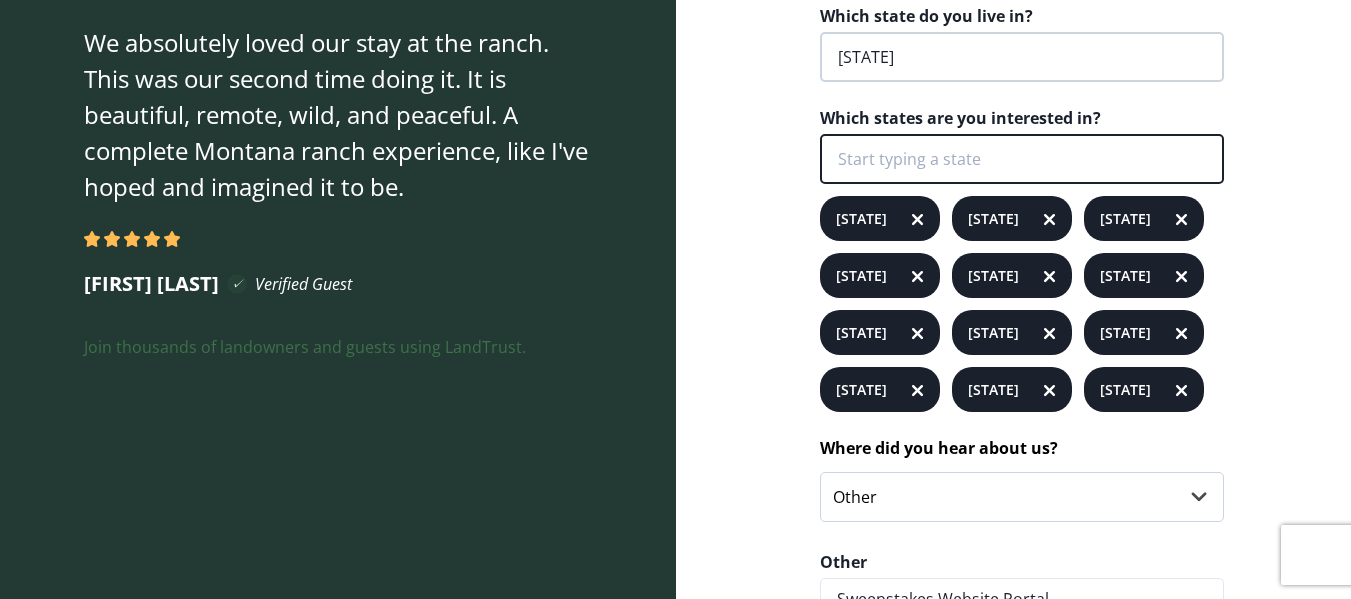 click at bounding box center (1022, 159) 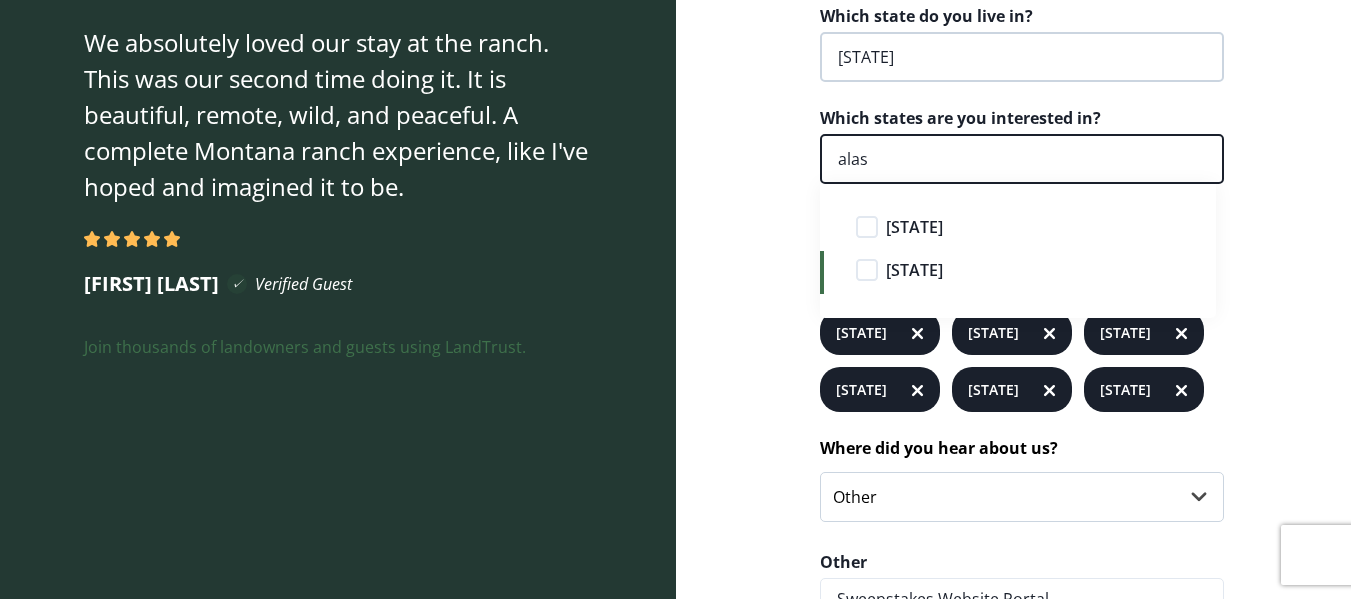 type on "alas" 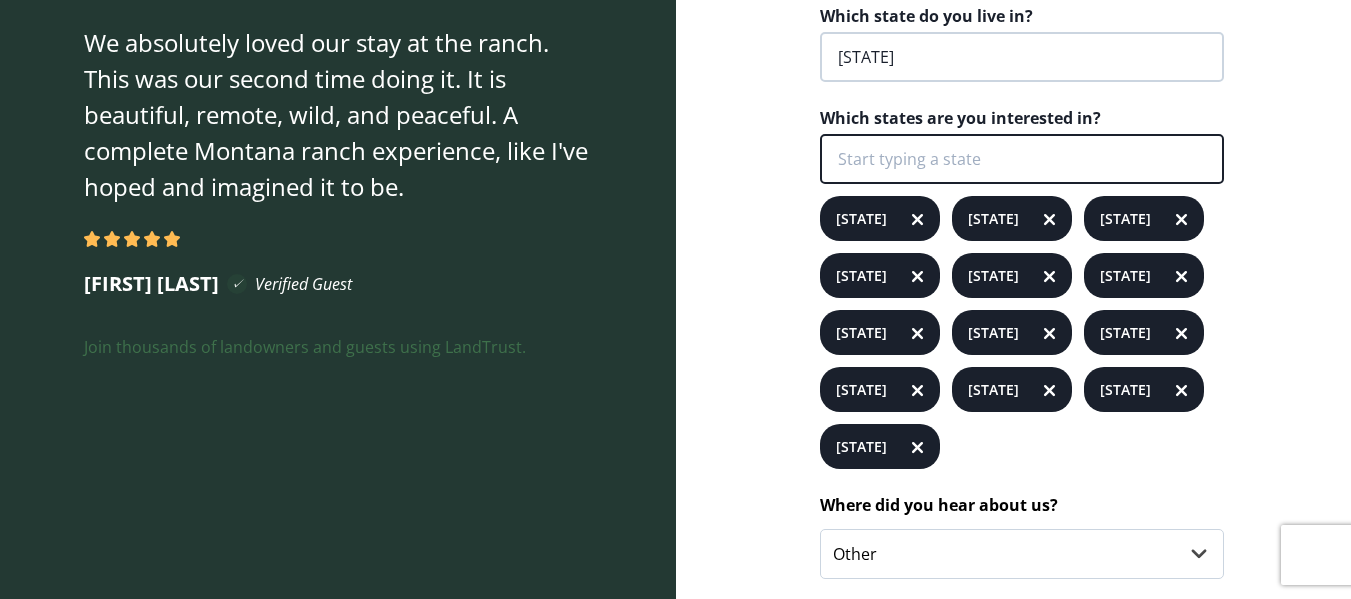 click at bounding box center (1022, 159) 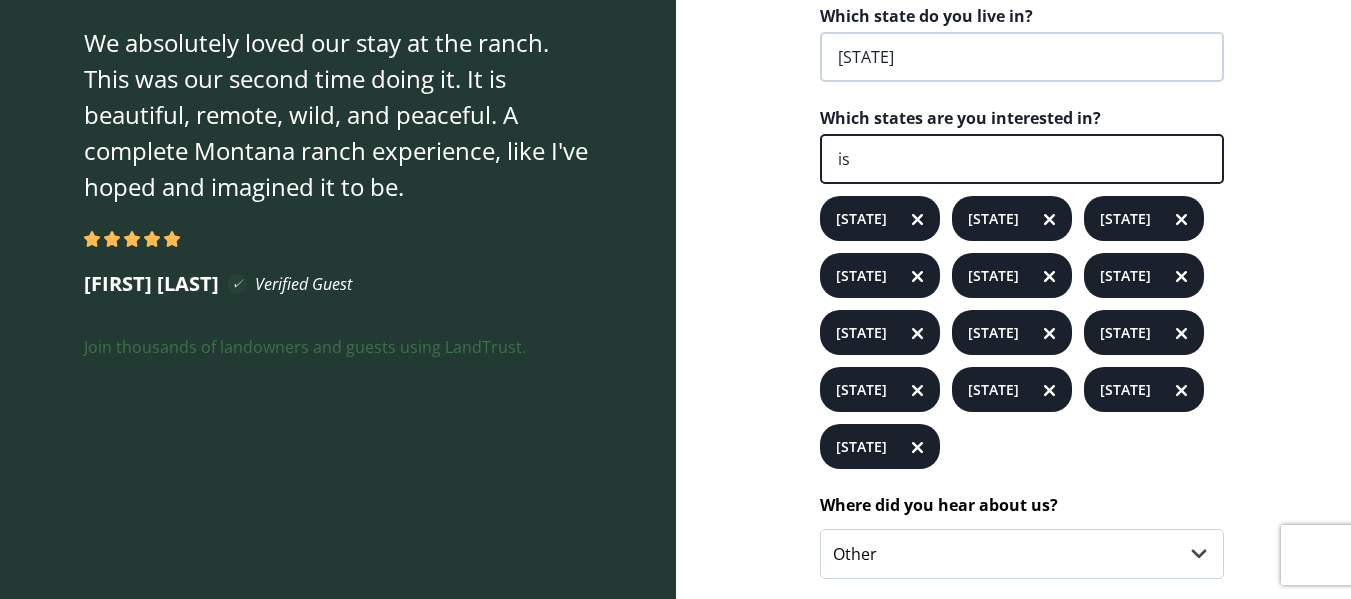 type on "i" 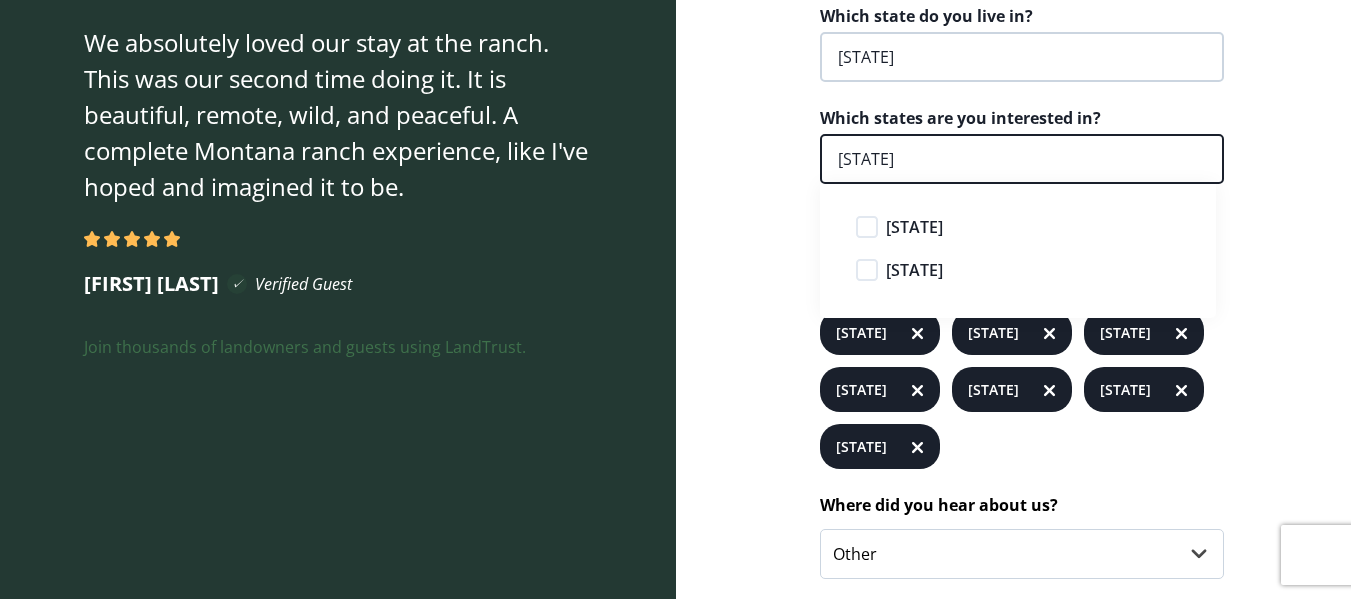 type on "c" 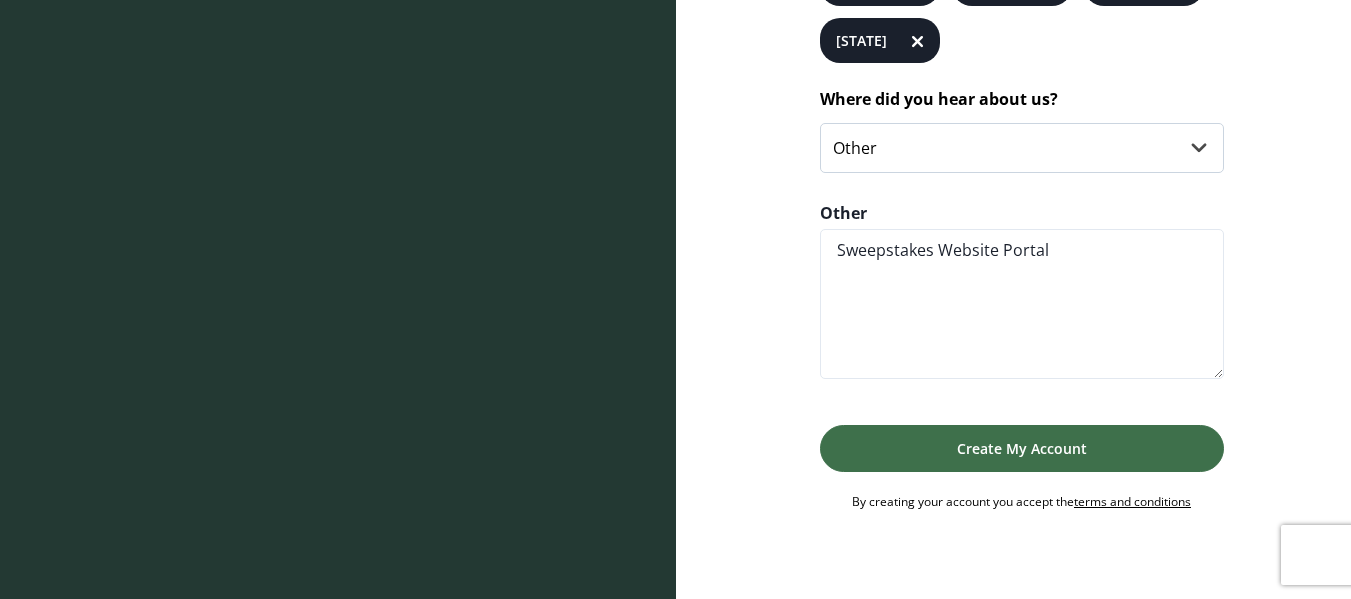 scroll, scrollTop: 616, scrollLeft: 0, axis: vertical 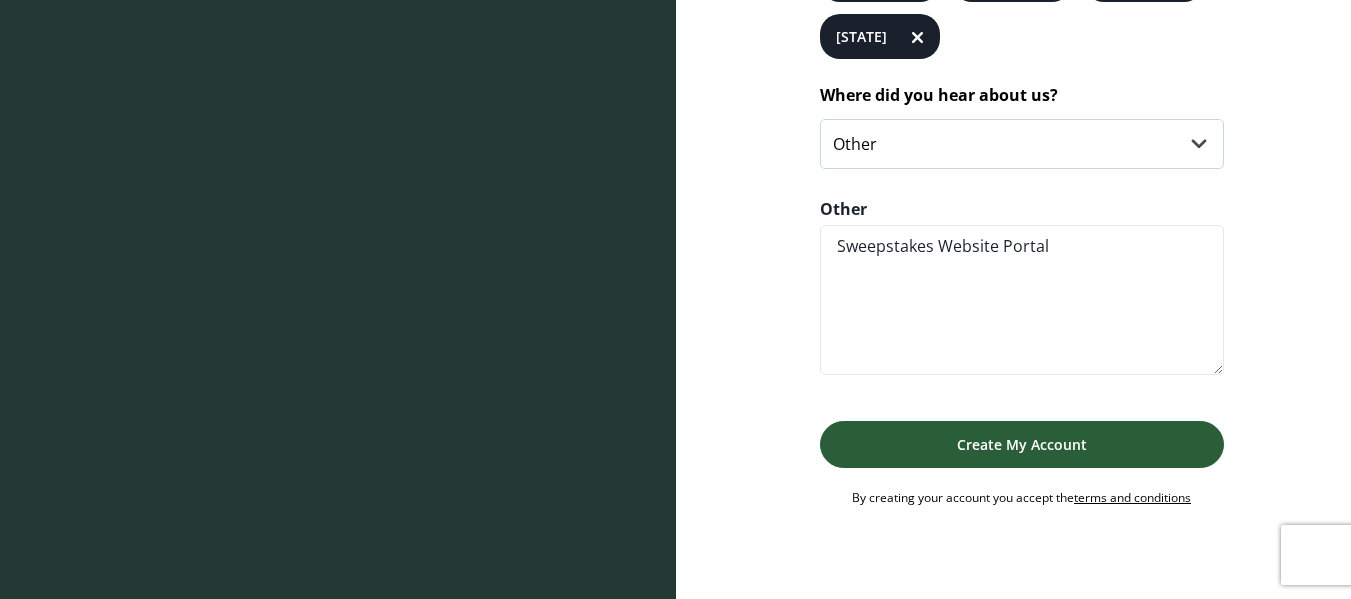 click on "Create My Account" at bounding box center (1022, 444) 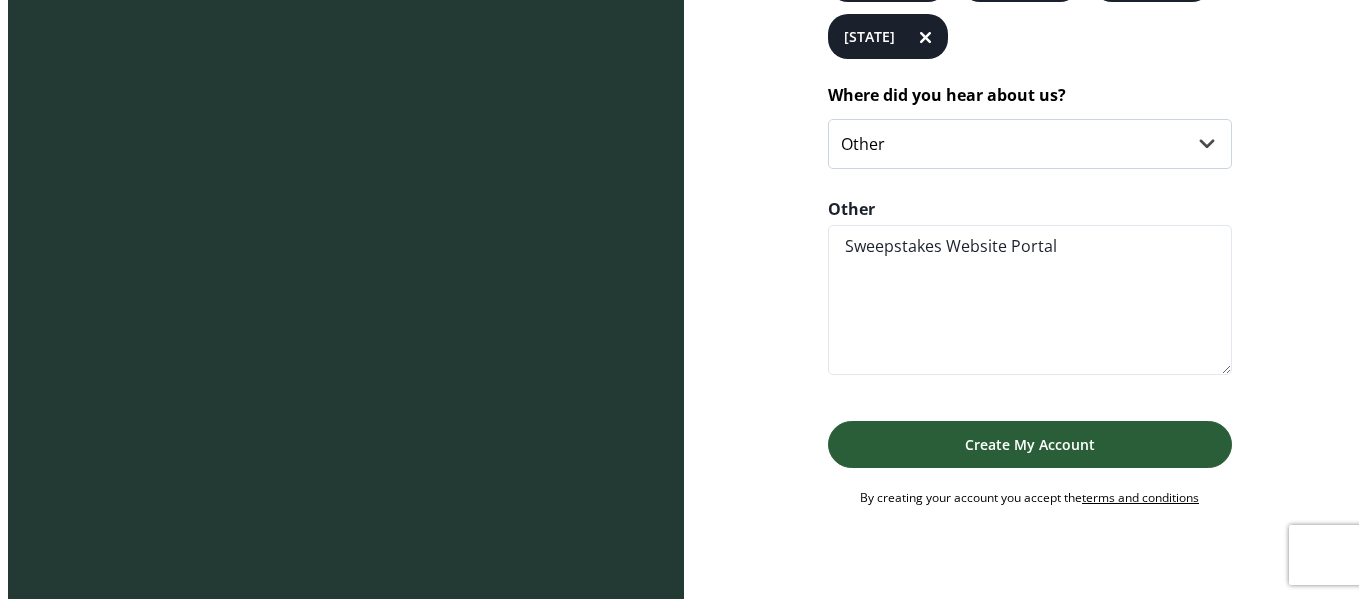 scroll, scrollTop: 0, scrollLeft: 0, axis: both 